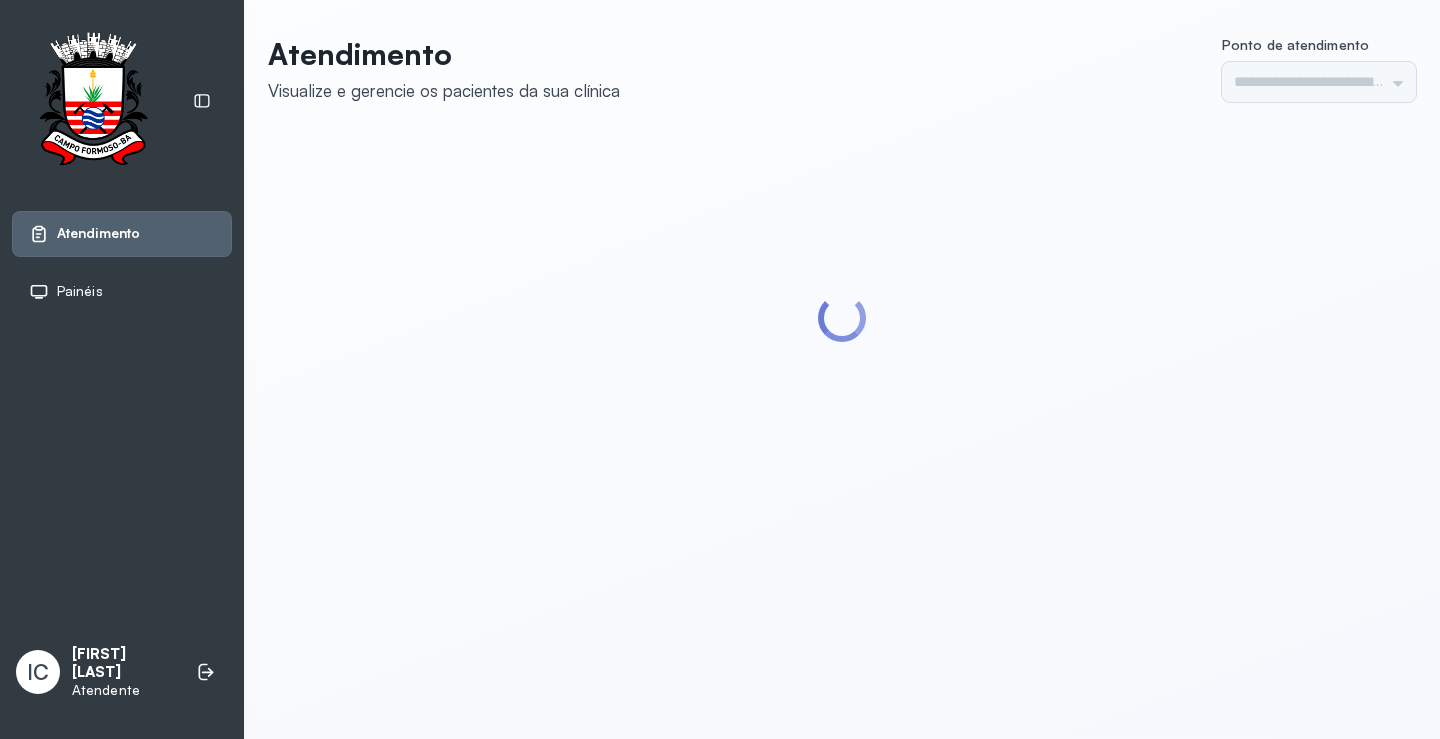 scroll, scrollTop: 0, scrollLeft: 0, axis: both 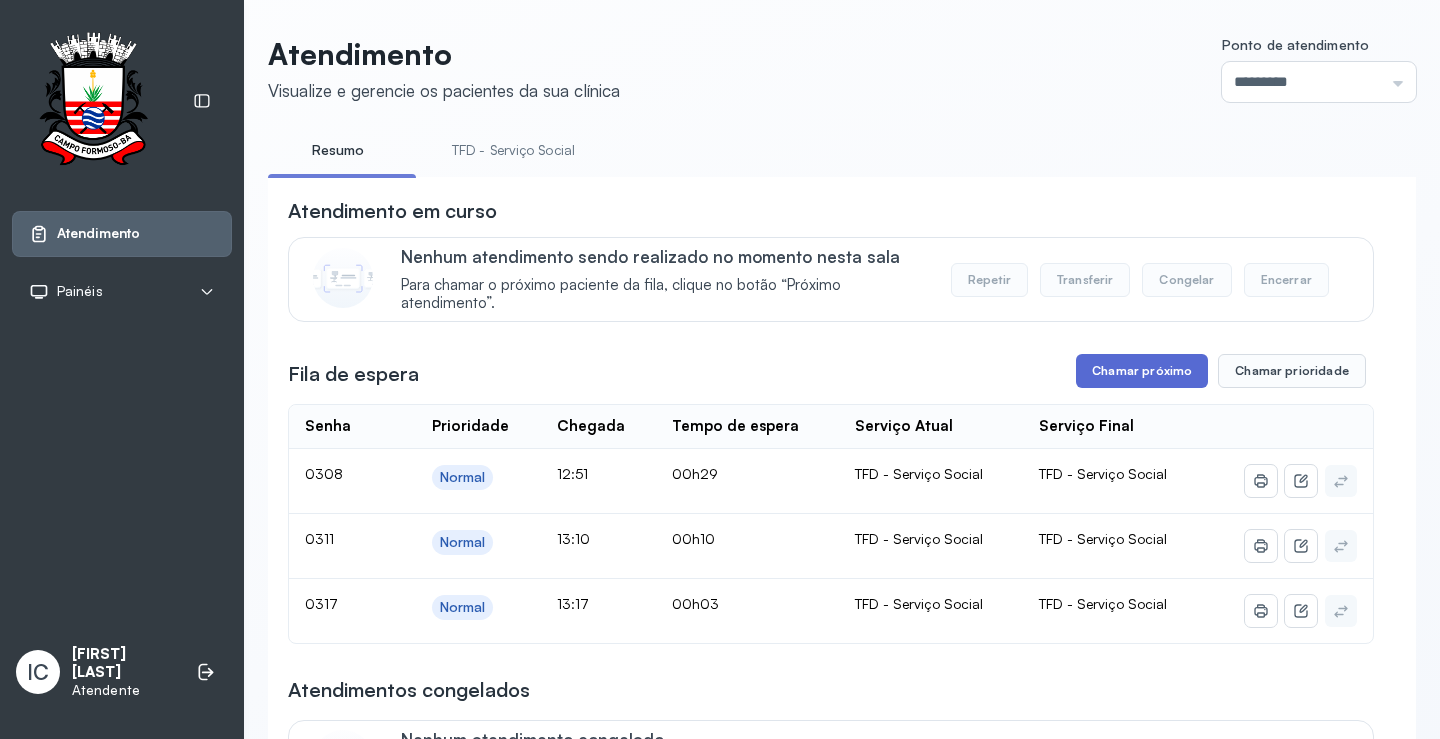 click on "Chamar próximo" at bounding box center [1142, 371] 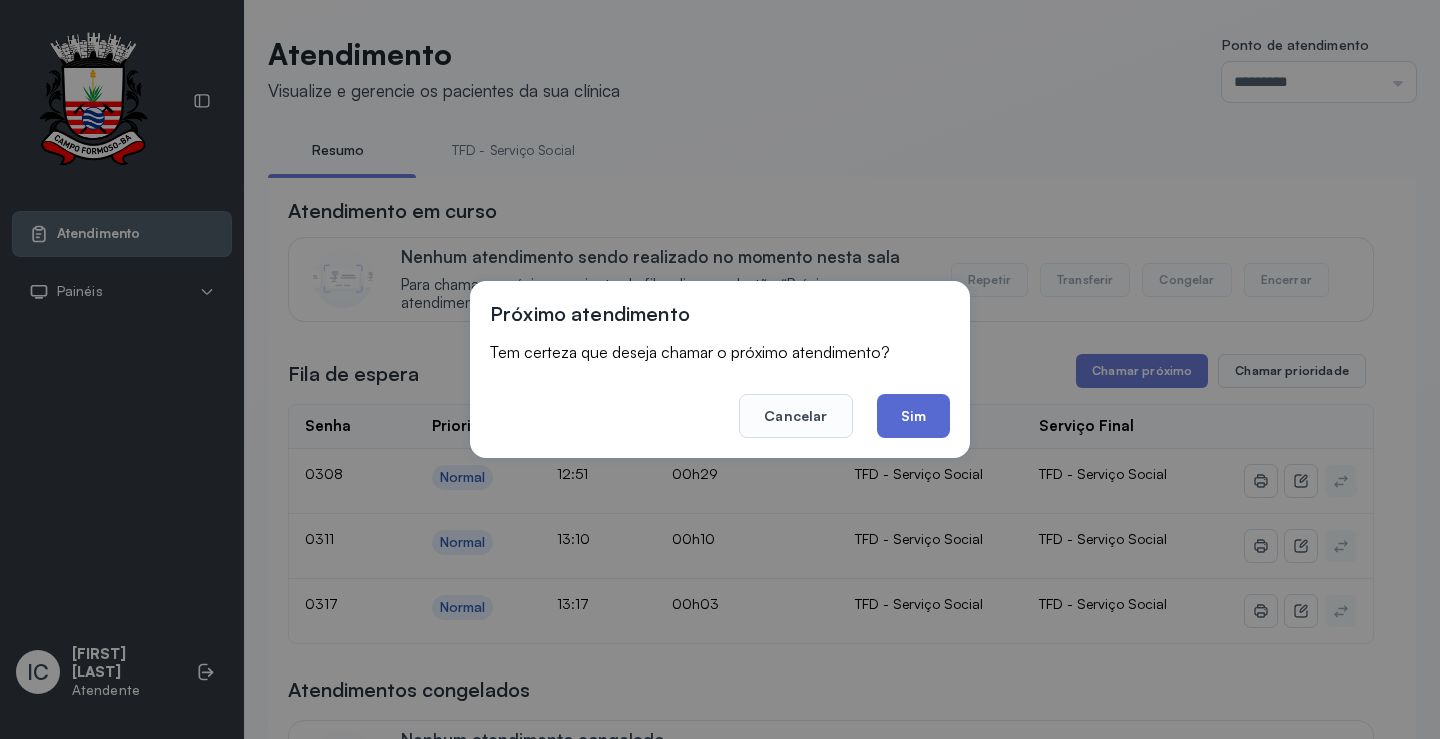 click on "Sim" 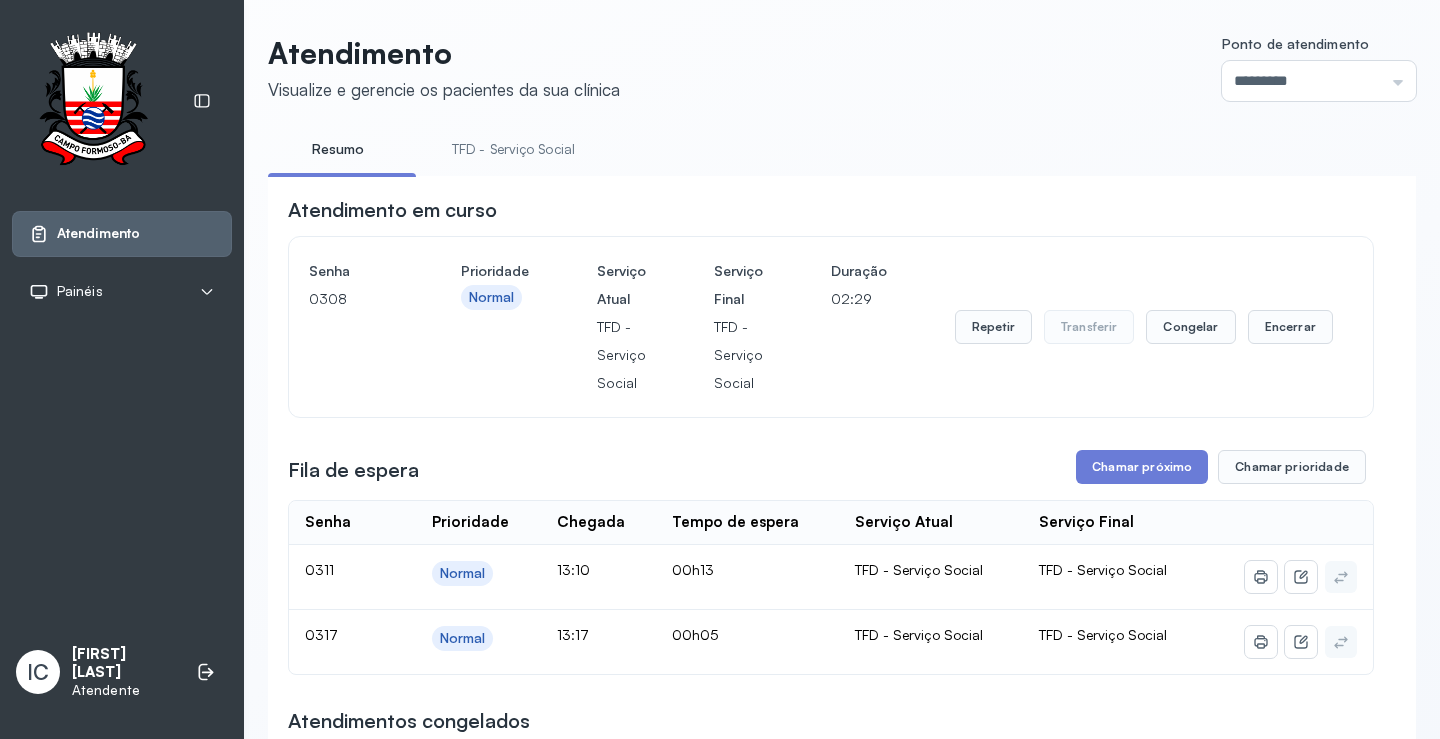 scroll, scrollTop: 0, scrollLeft: 0, axis: both 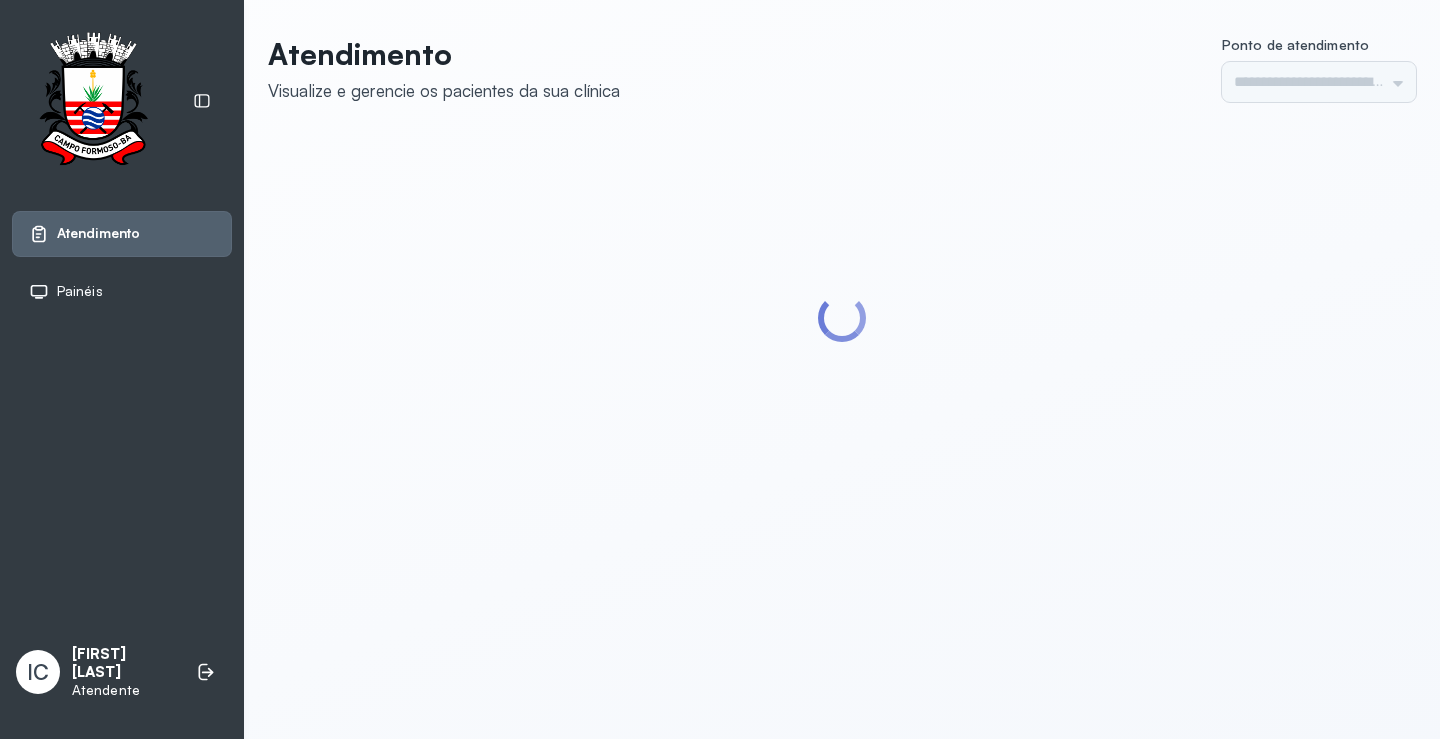 type on "*********" 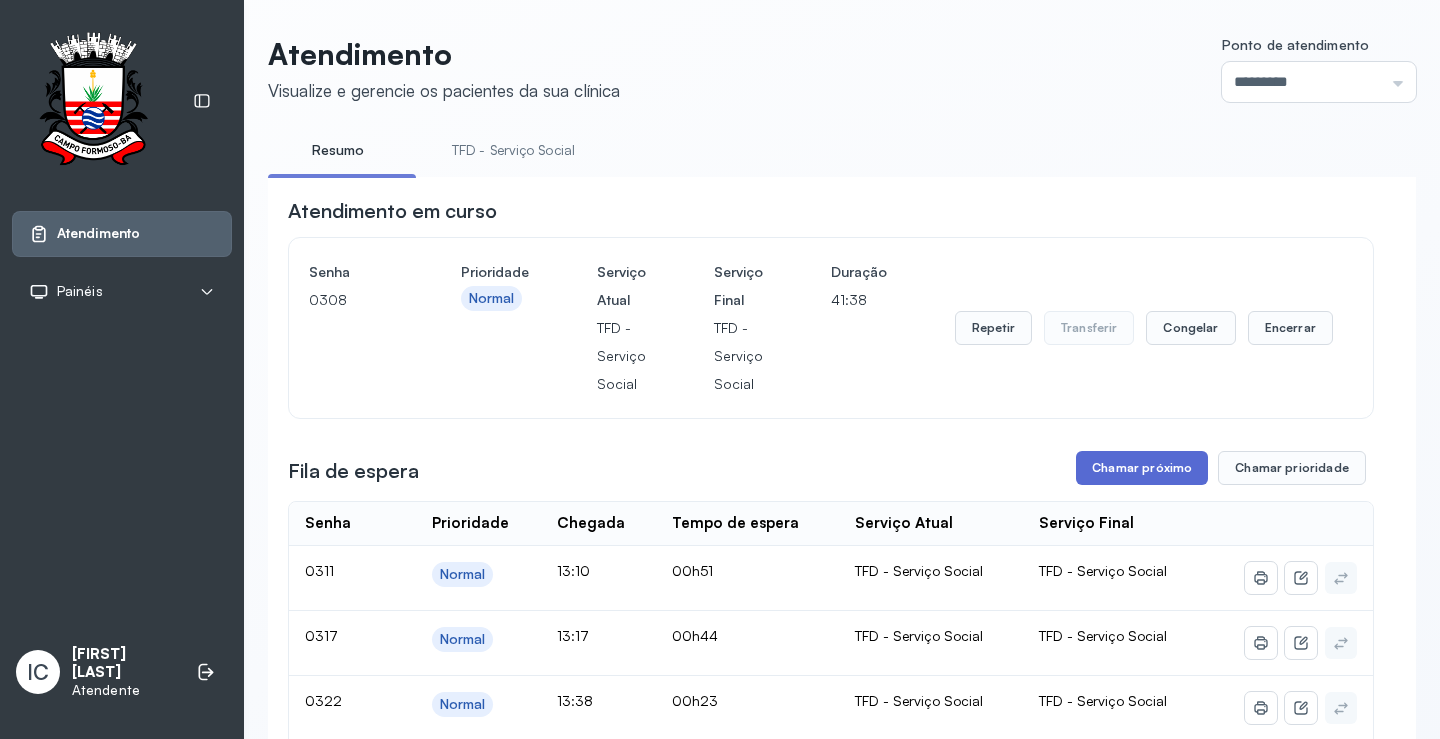 click on "Chamar próximo" at bounding box center [1142, 468] 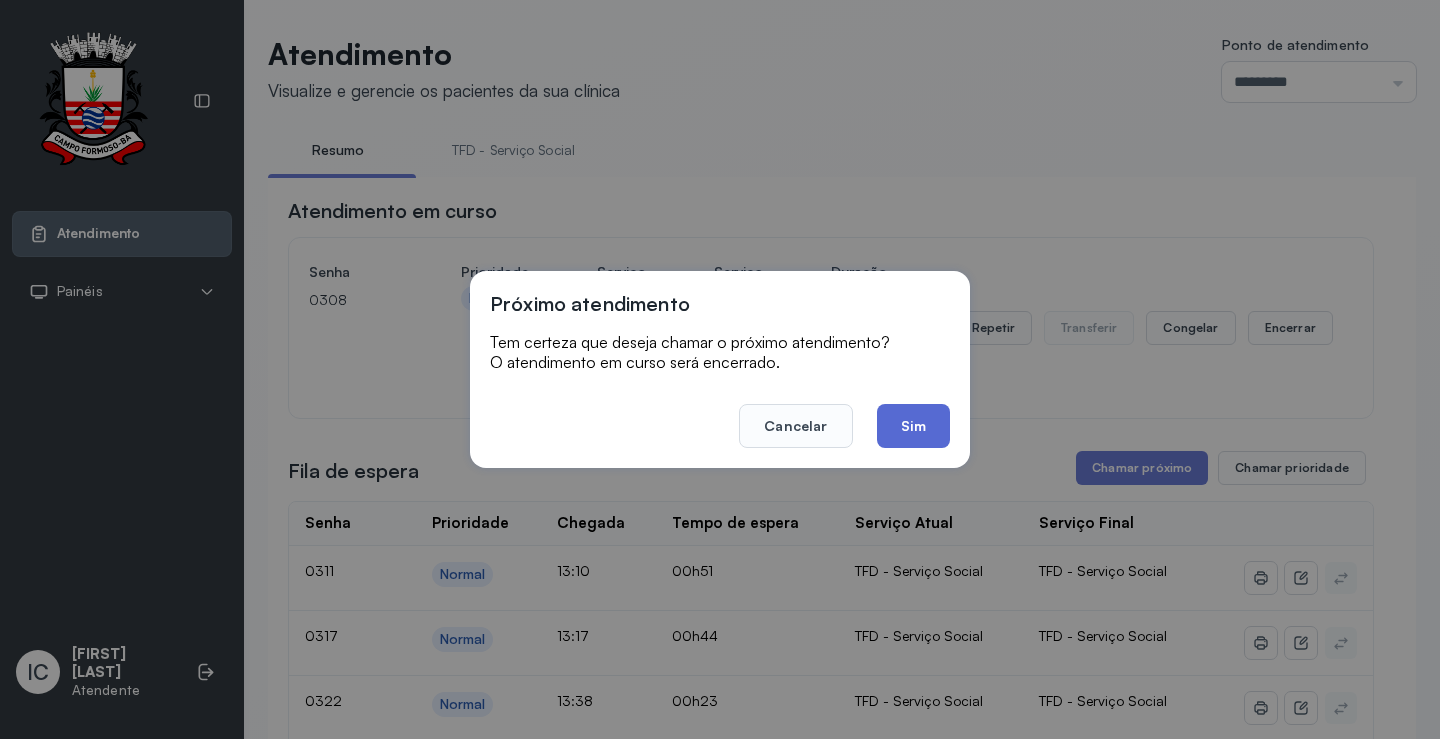 click on "Sim" 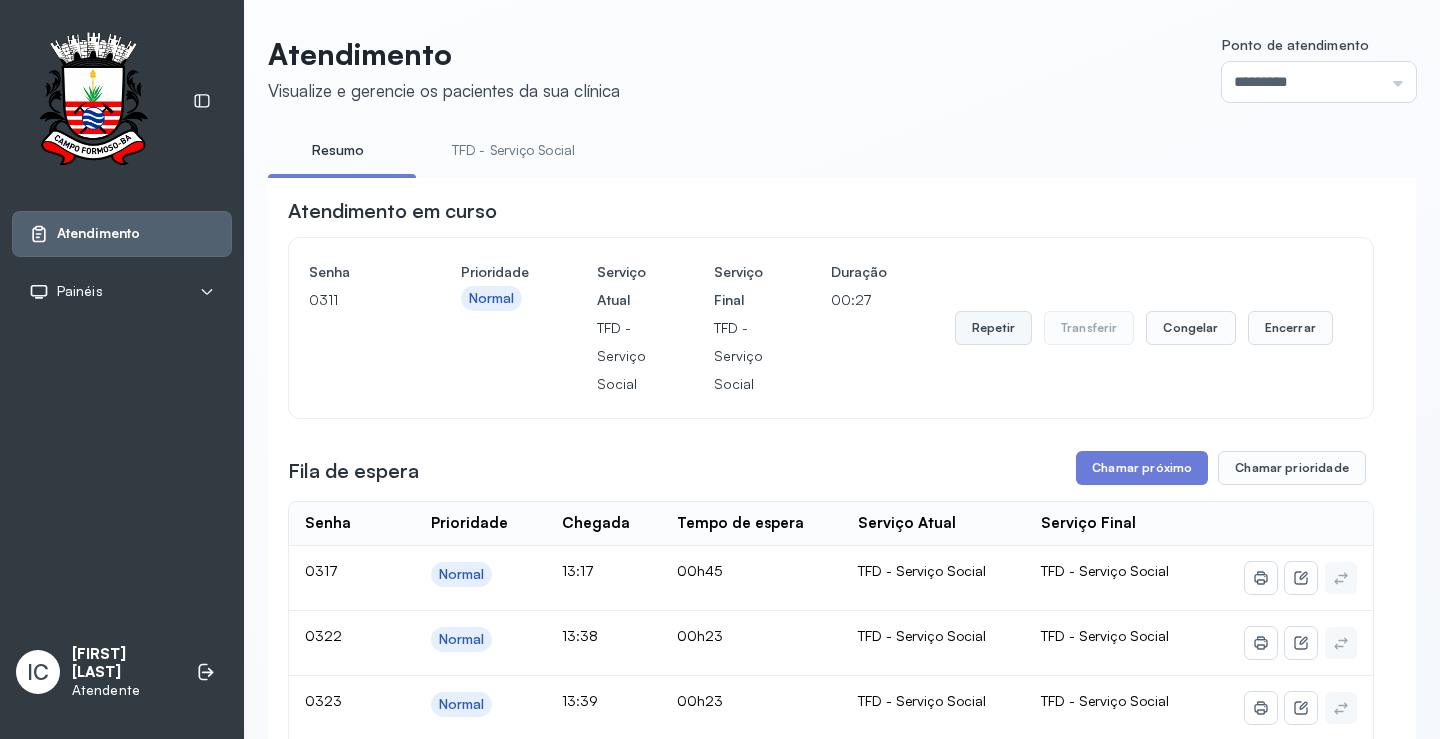 click on "Repetir" at bounding box center (993, 328) 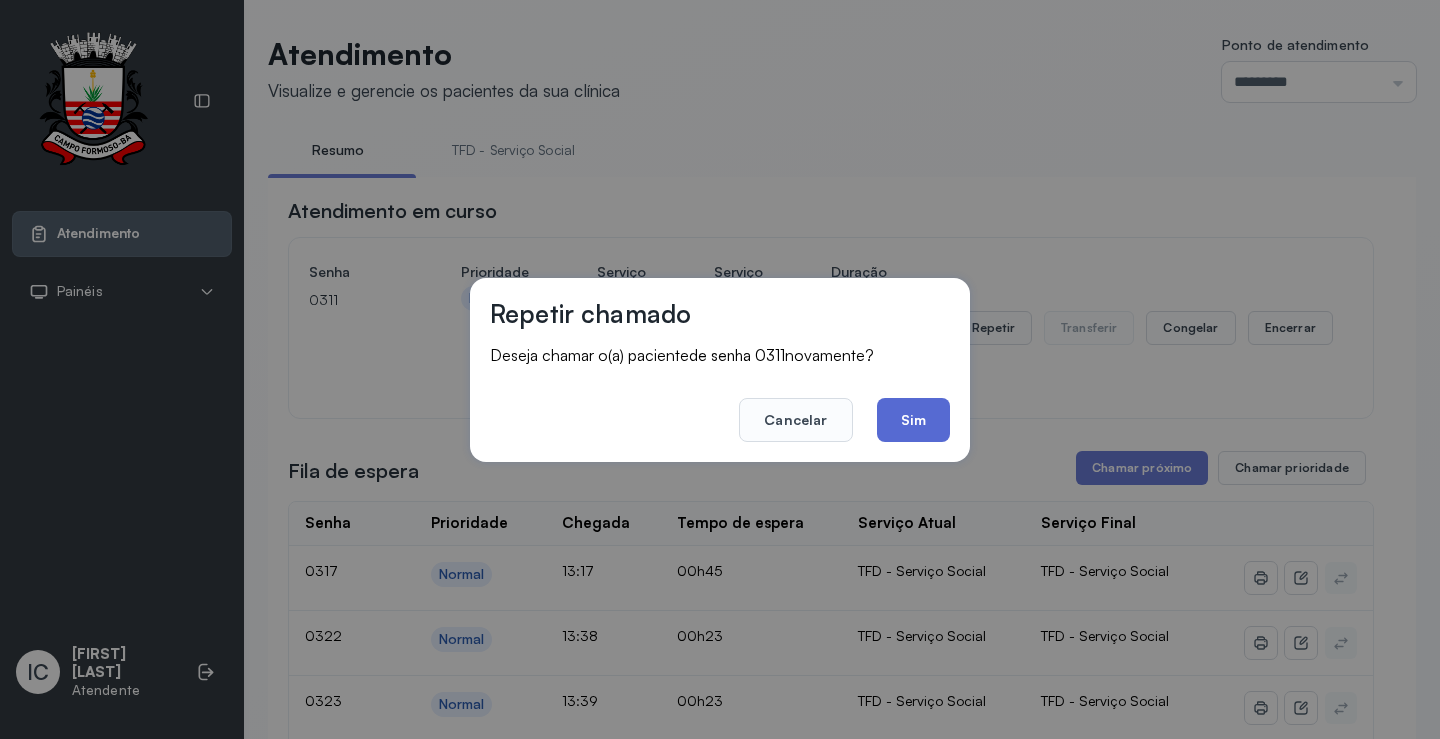 click on "Sim" 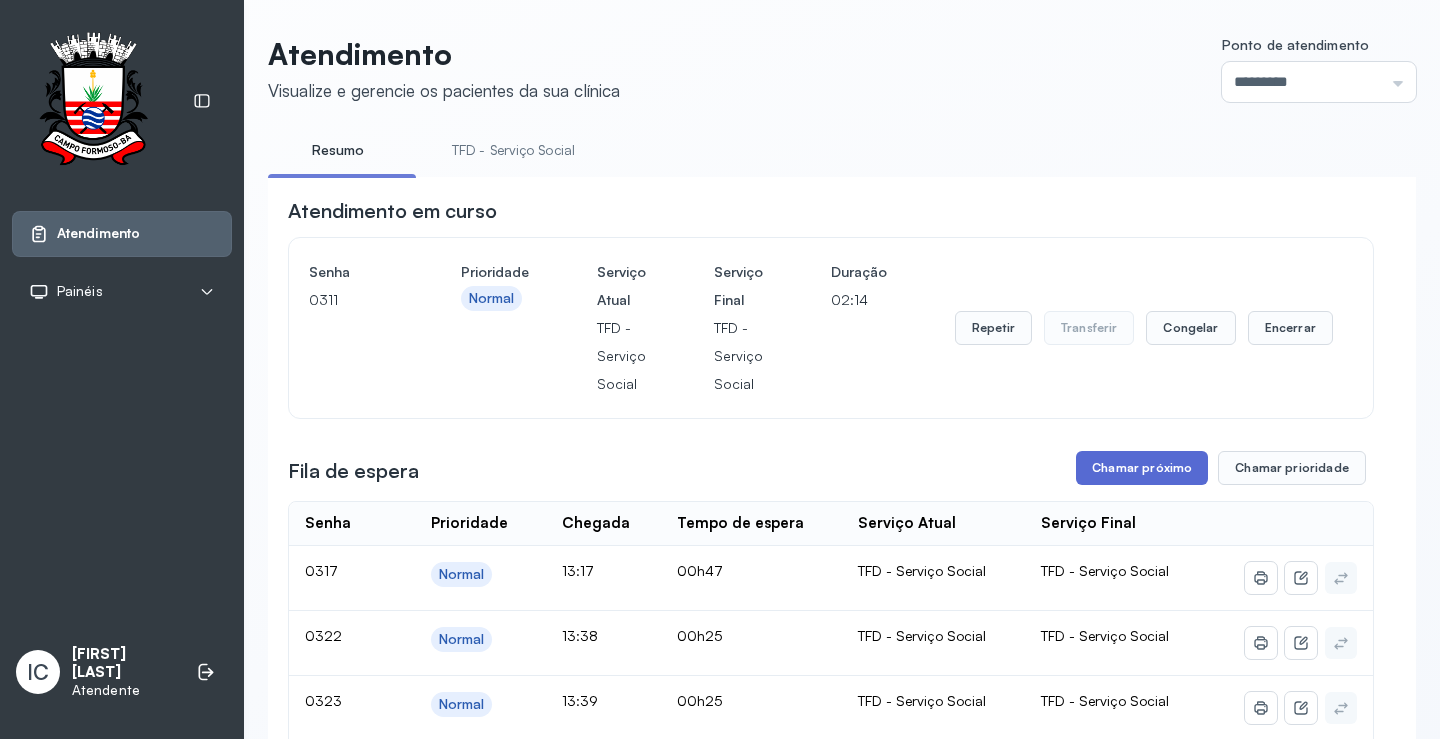 click on "Chamar próximo" at bounding box center (1142, 468) 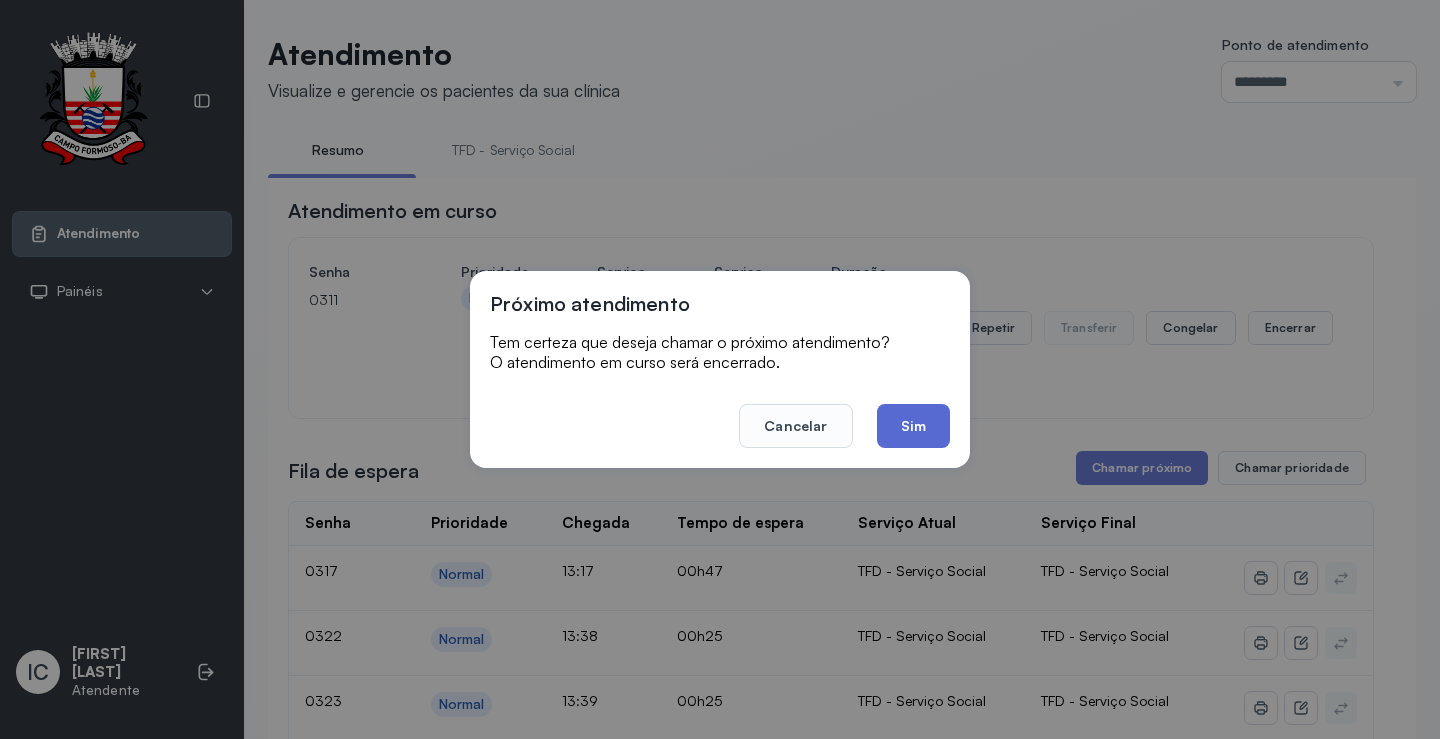click on "Sim" 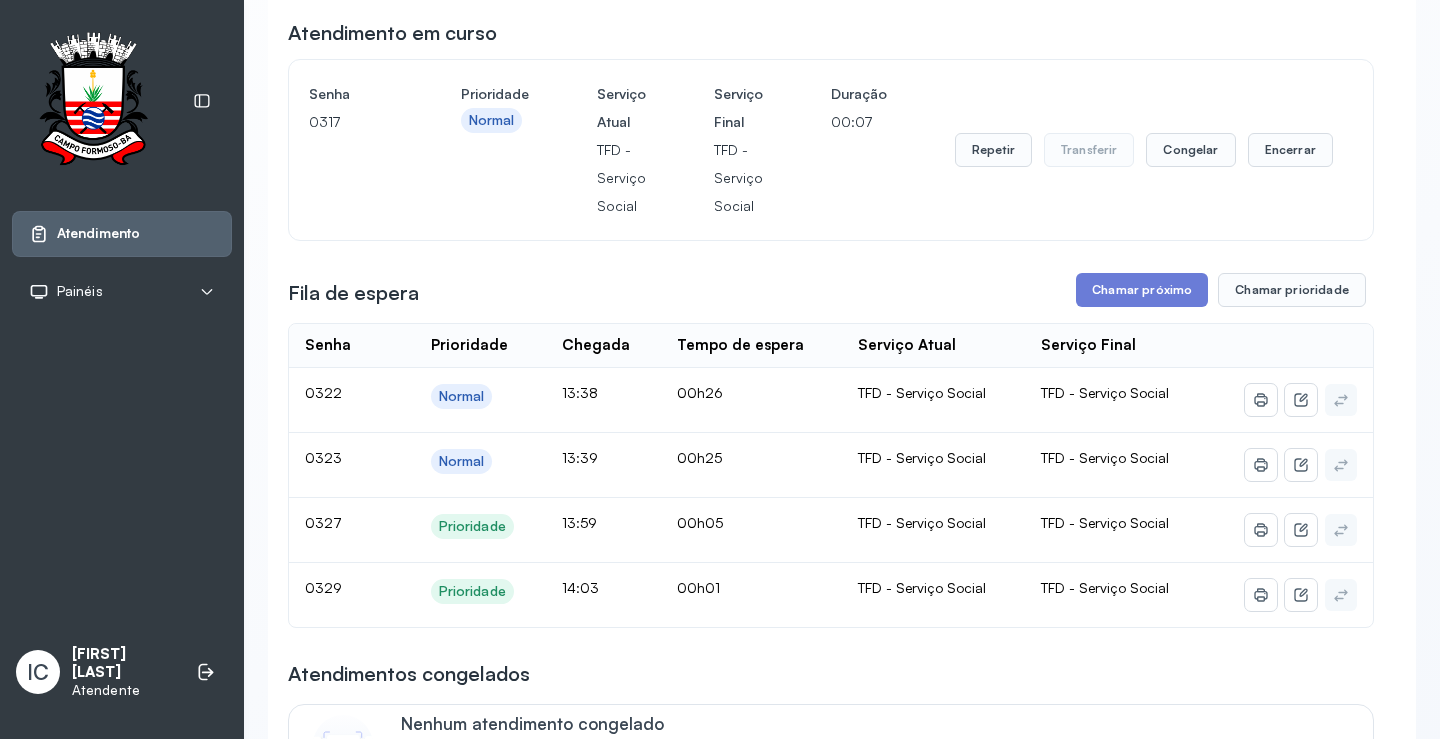 scroll, scrollTop: 300, scrollLeft: 0, axis: vertical 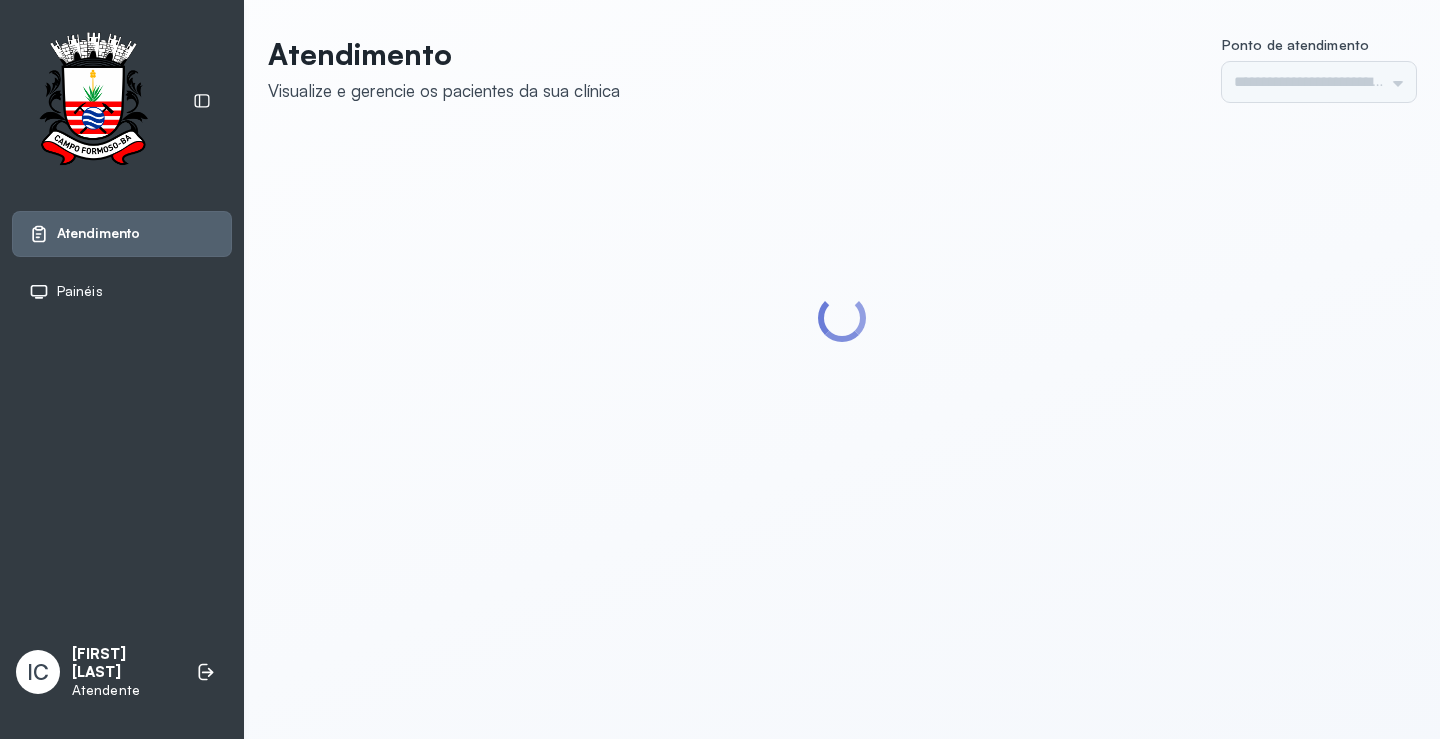 type on "*********" 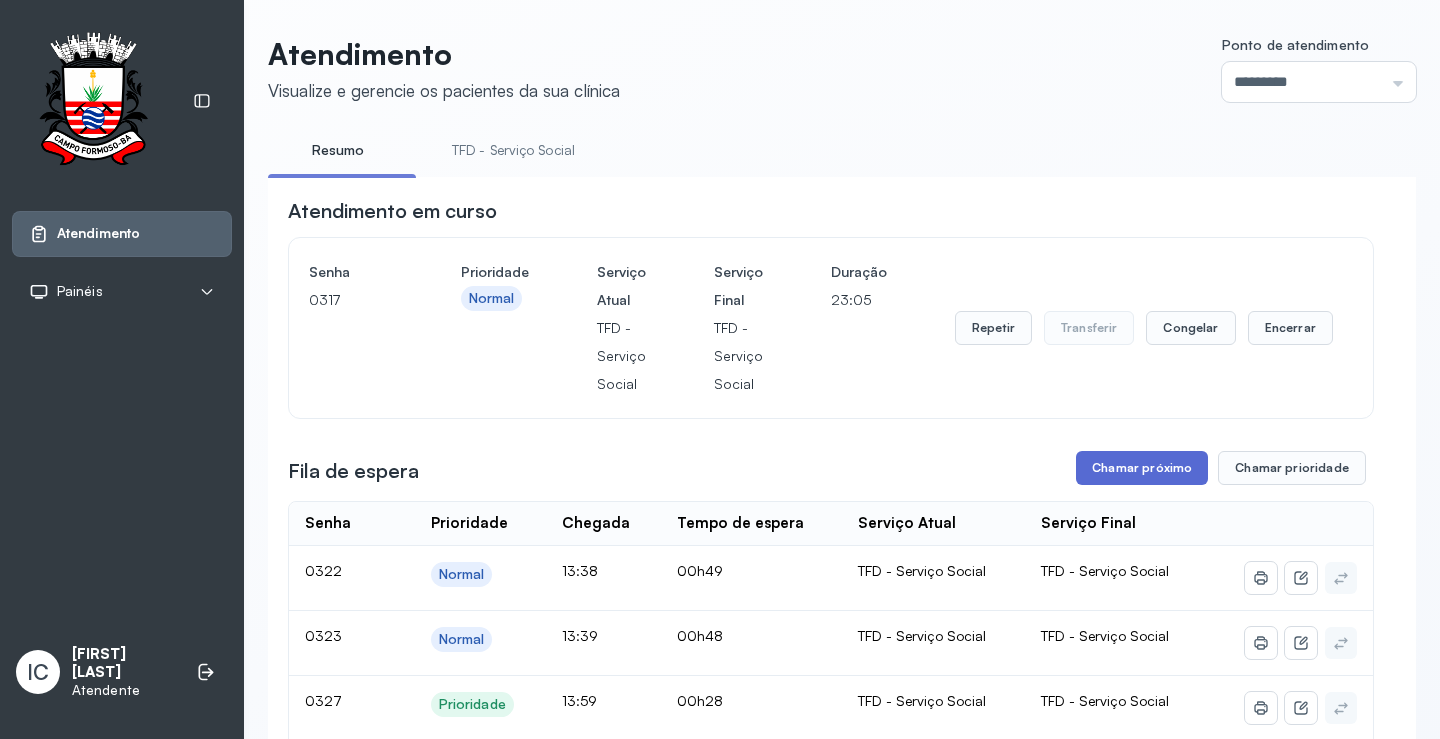 click on "Chamar próximo" at bounding box center [1142, 468] 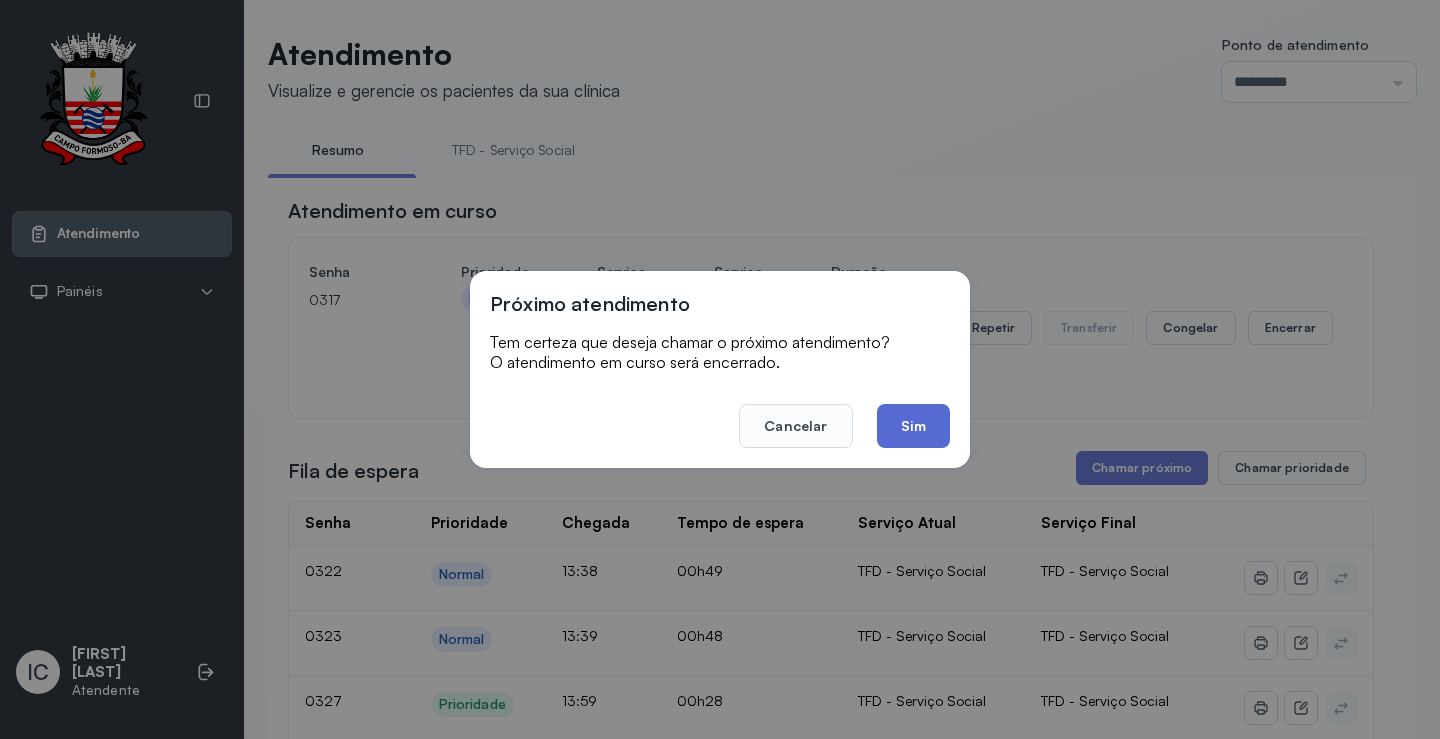 click on "Sim" 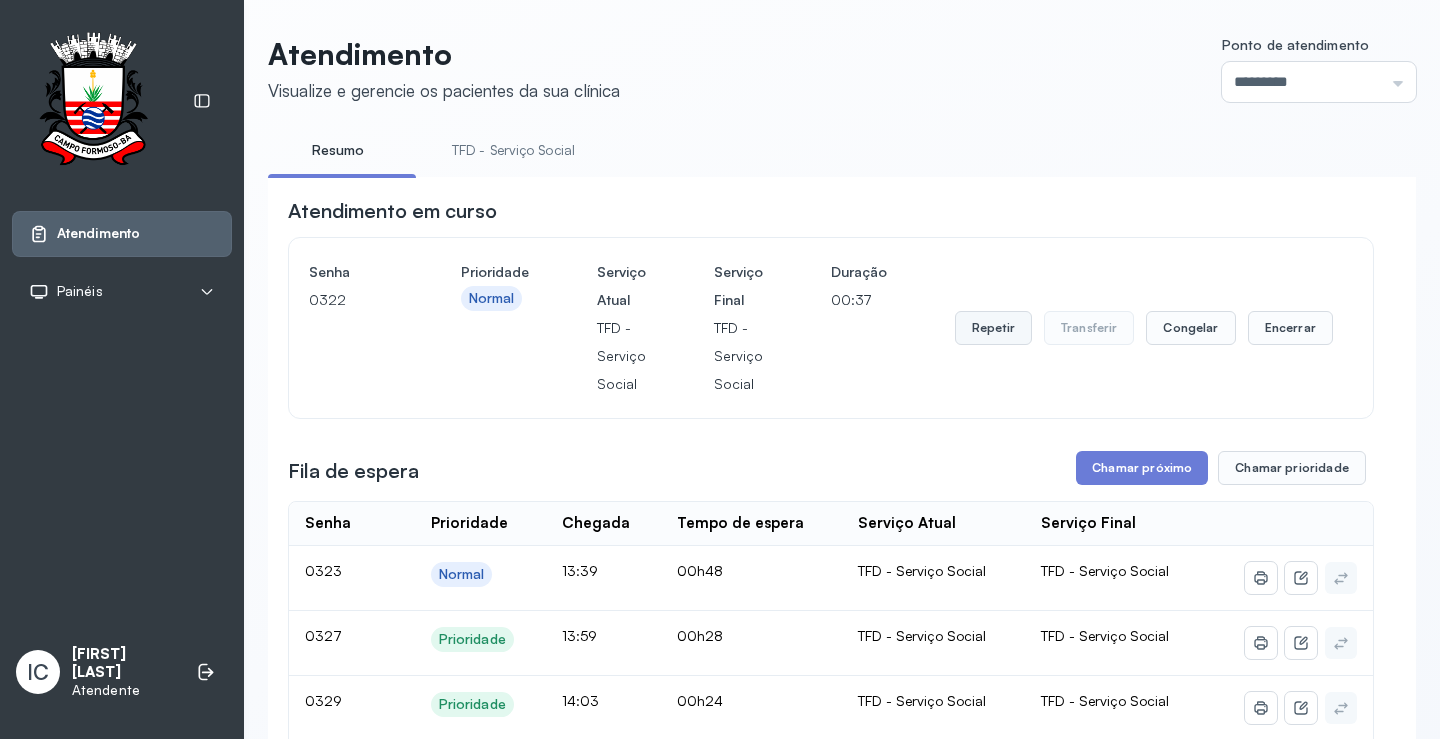 click on "Repetir" at bounding box center (993, 328) 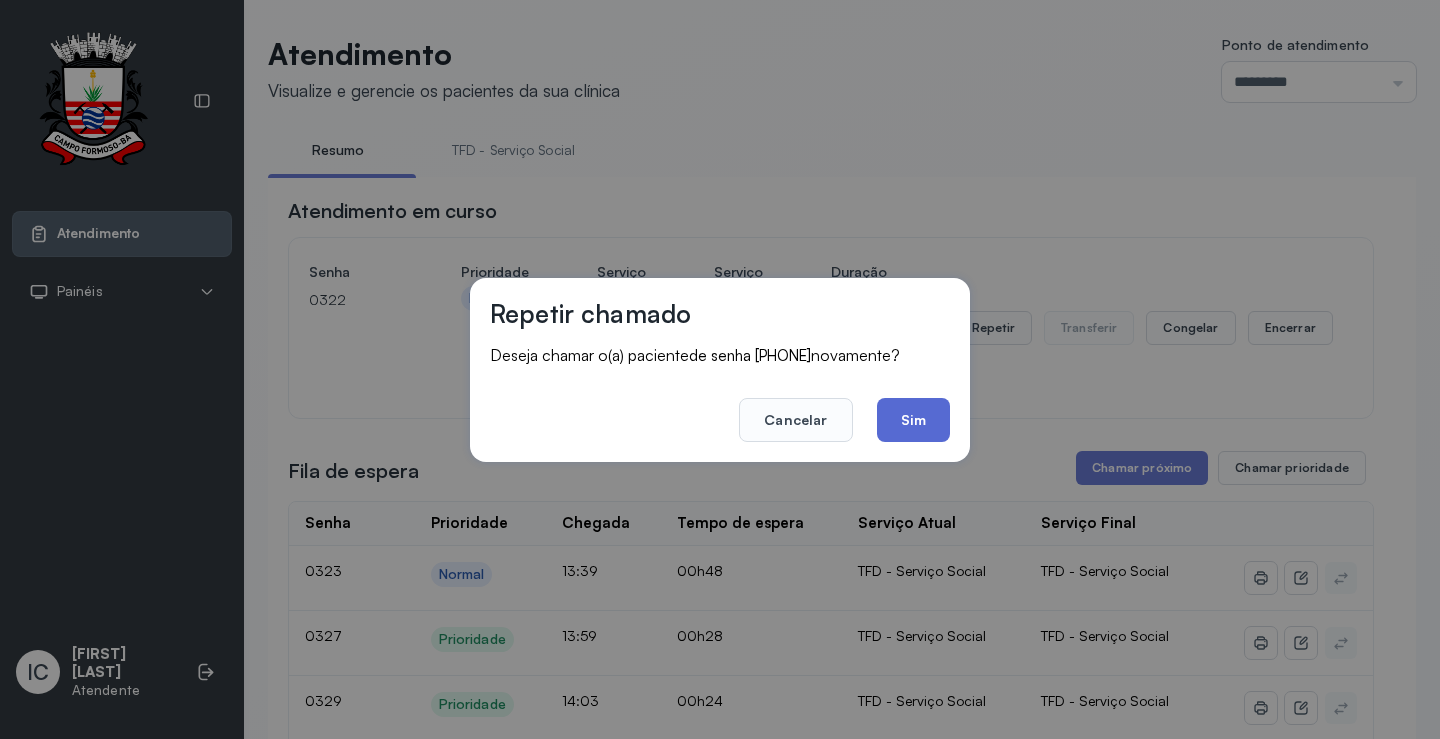 click on "Sim" 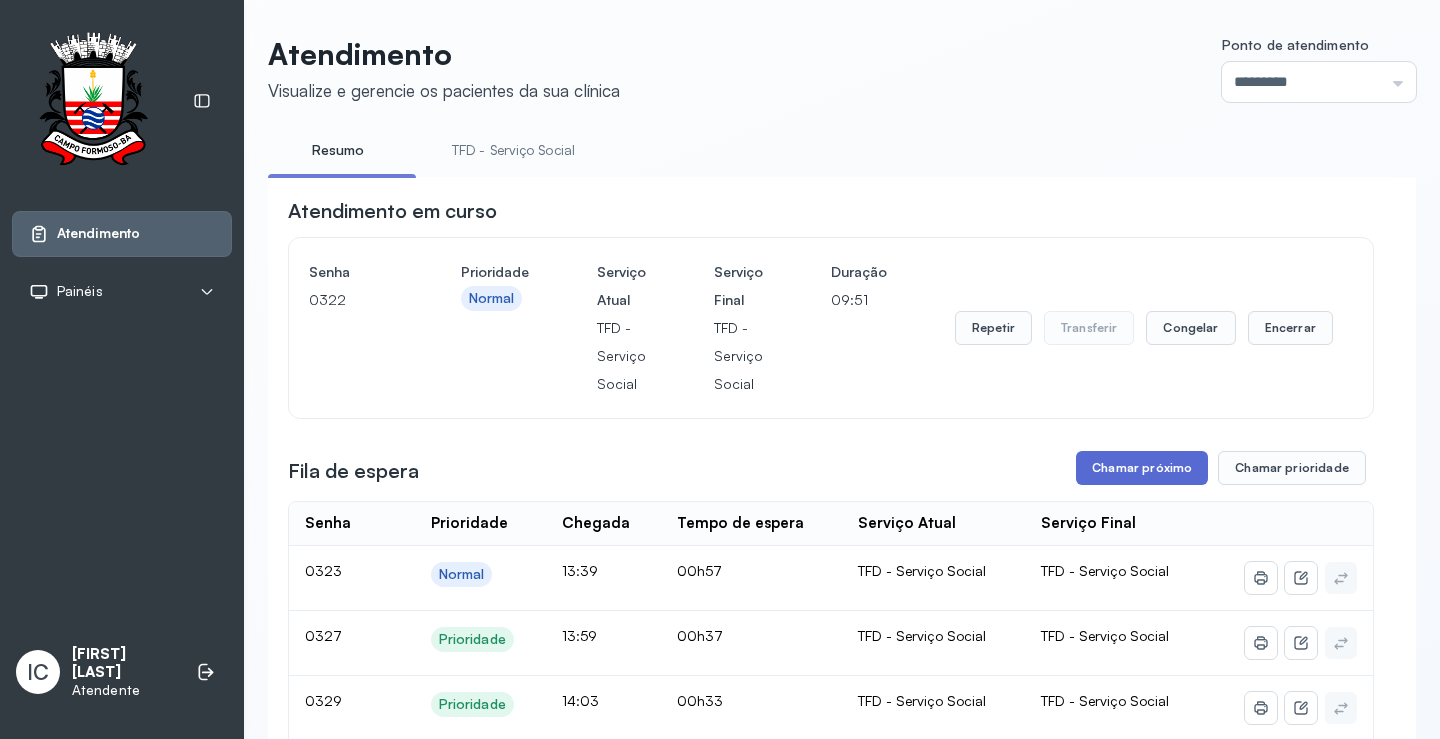 click on "Chamar próximo" at bounding box center (1142, 468) 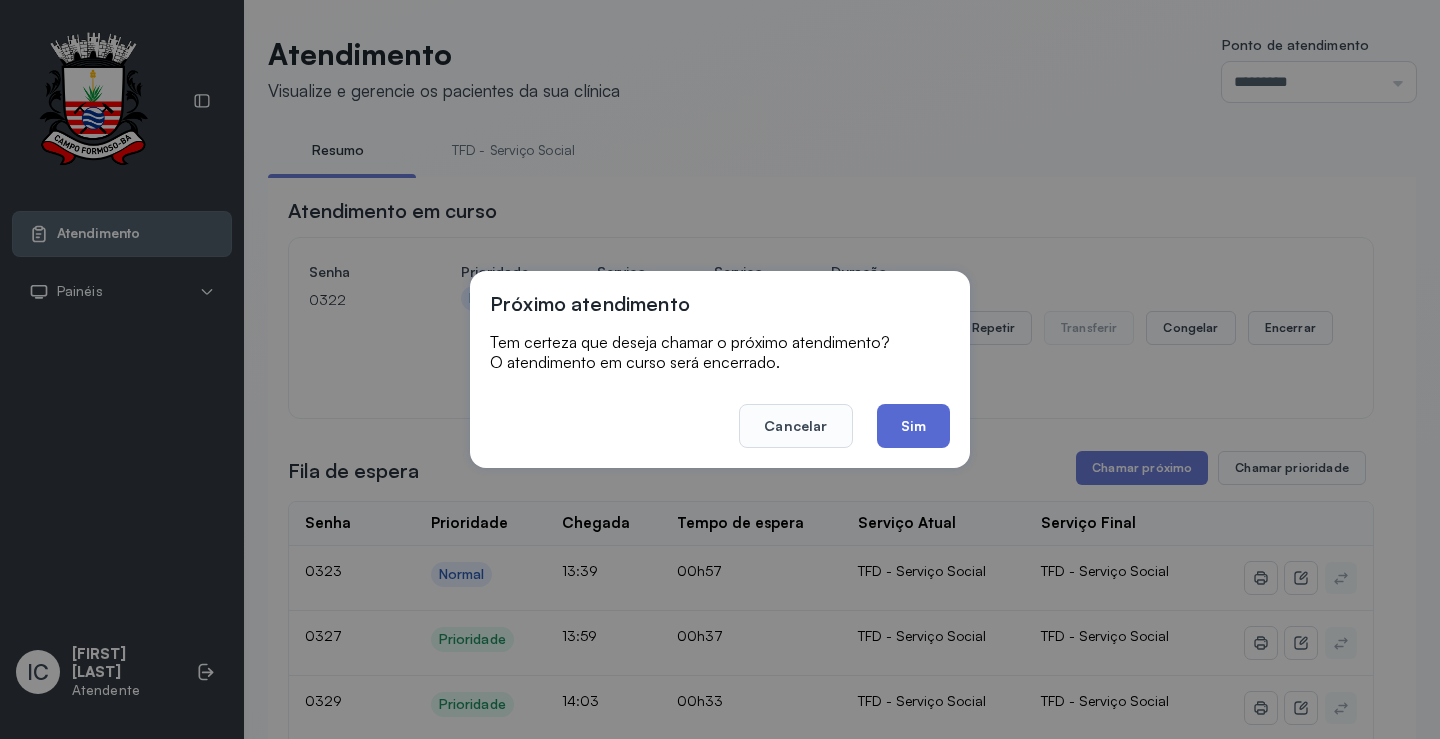 click on "Sim" 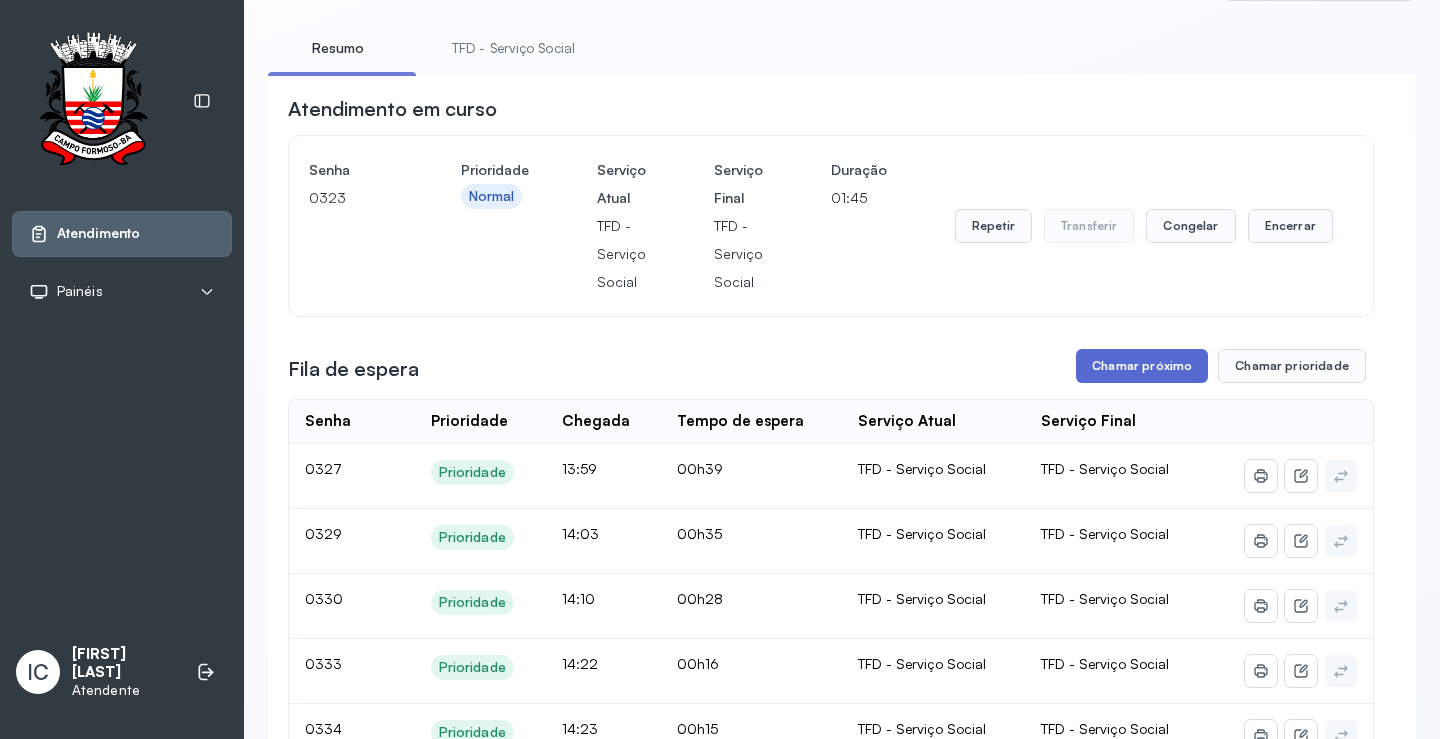 scroll, scrollTop: 100, scrollLeft: 0, axis: vertical 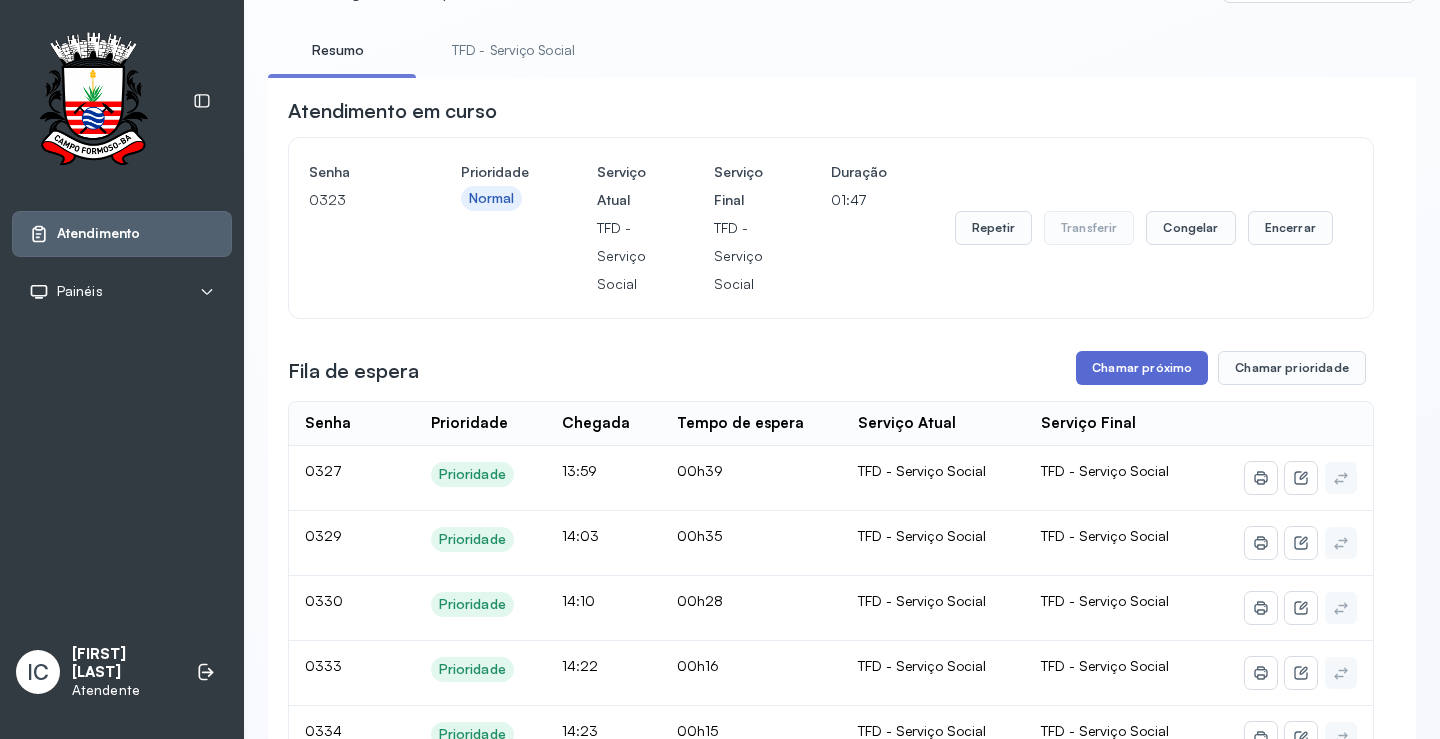 click on "Chamar próximo" at bounding box center [1142, 368] 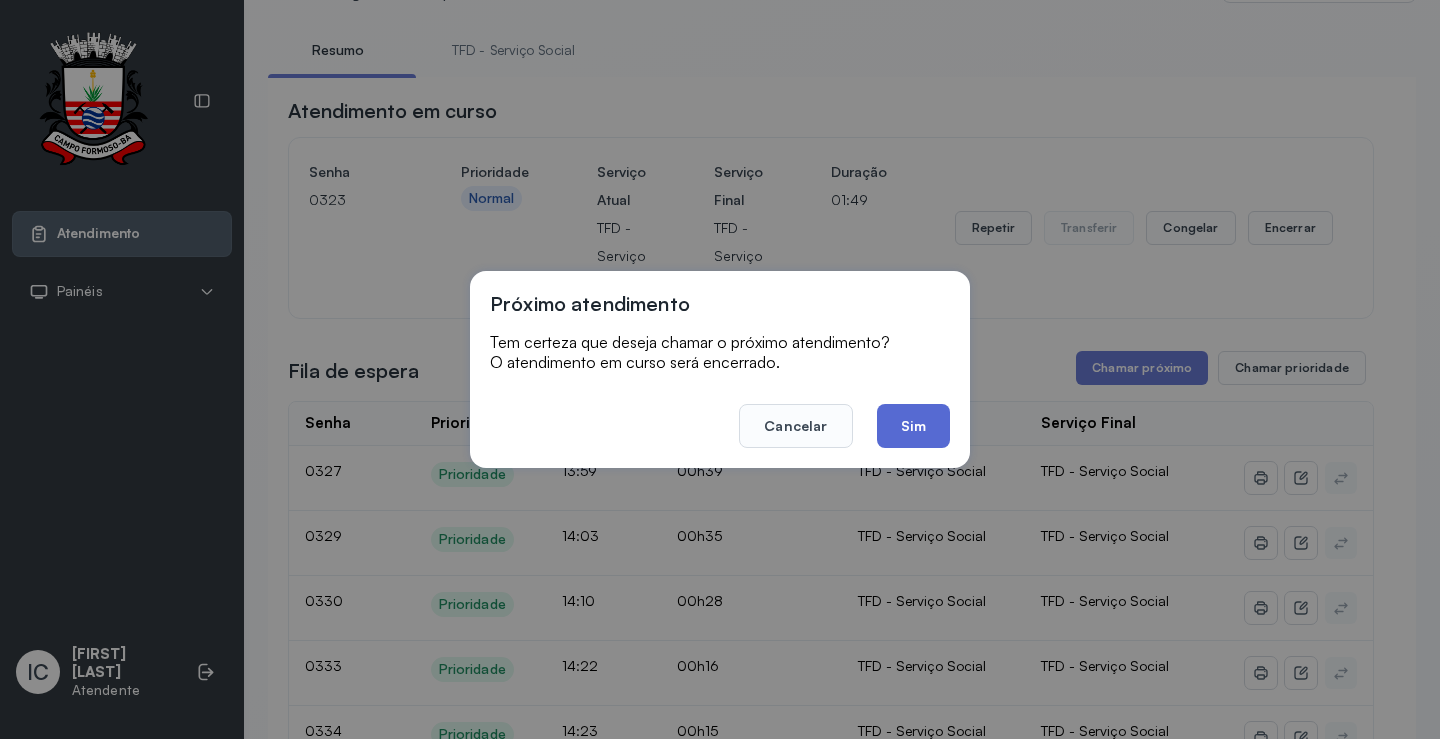 click on "Sim" 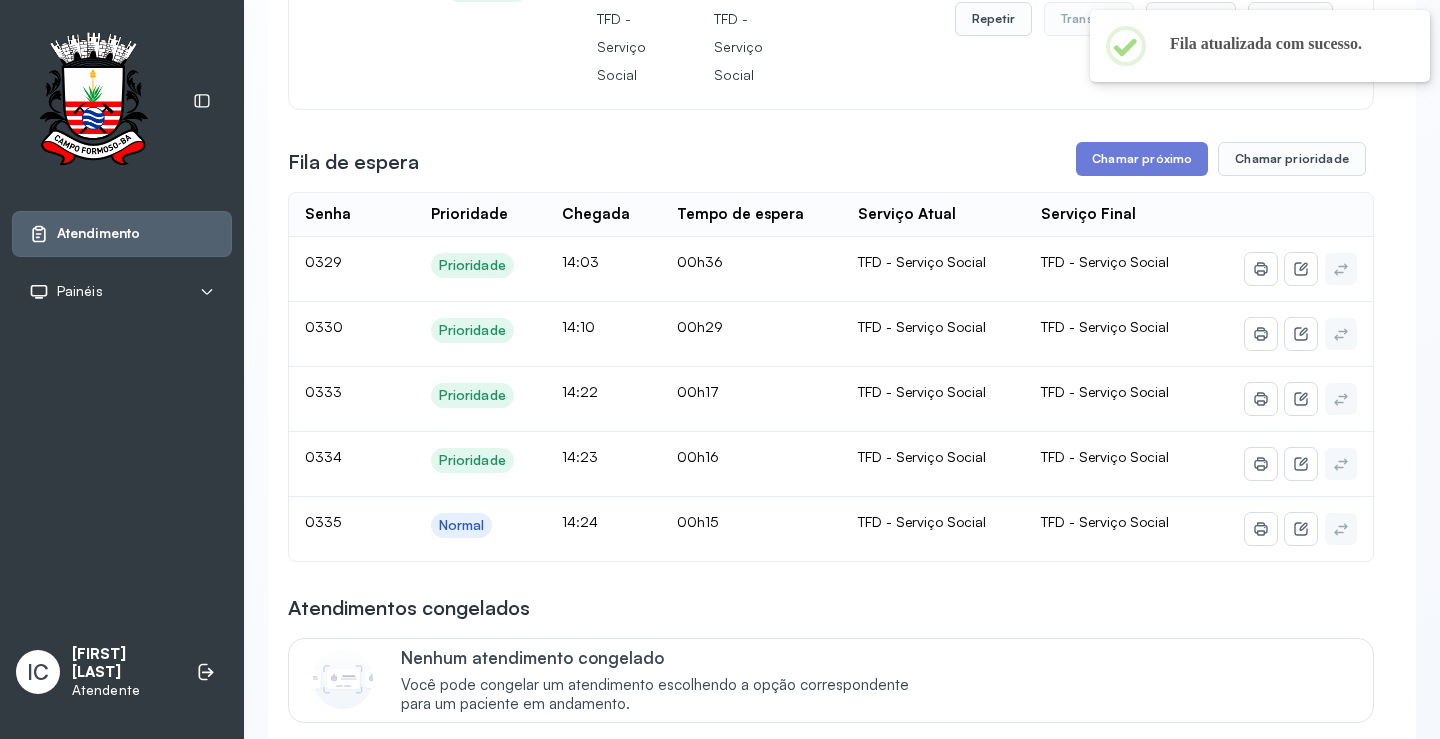 scroll, scrollTop: 400, scrollLeft: 0, axis: vertical 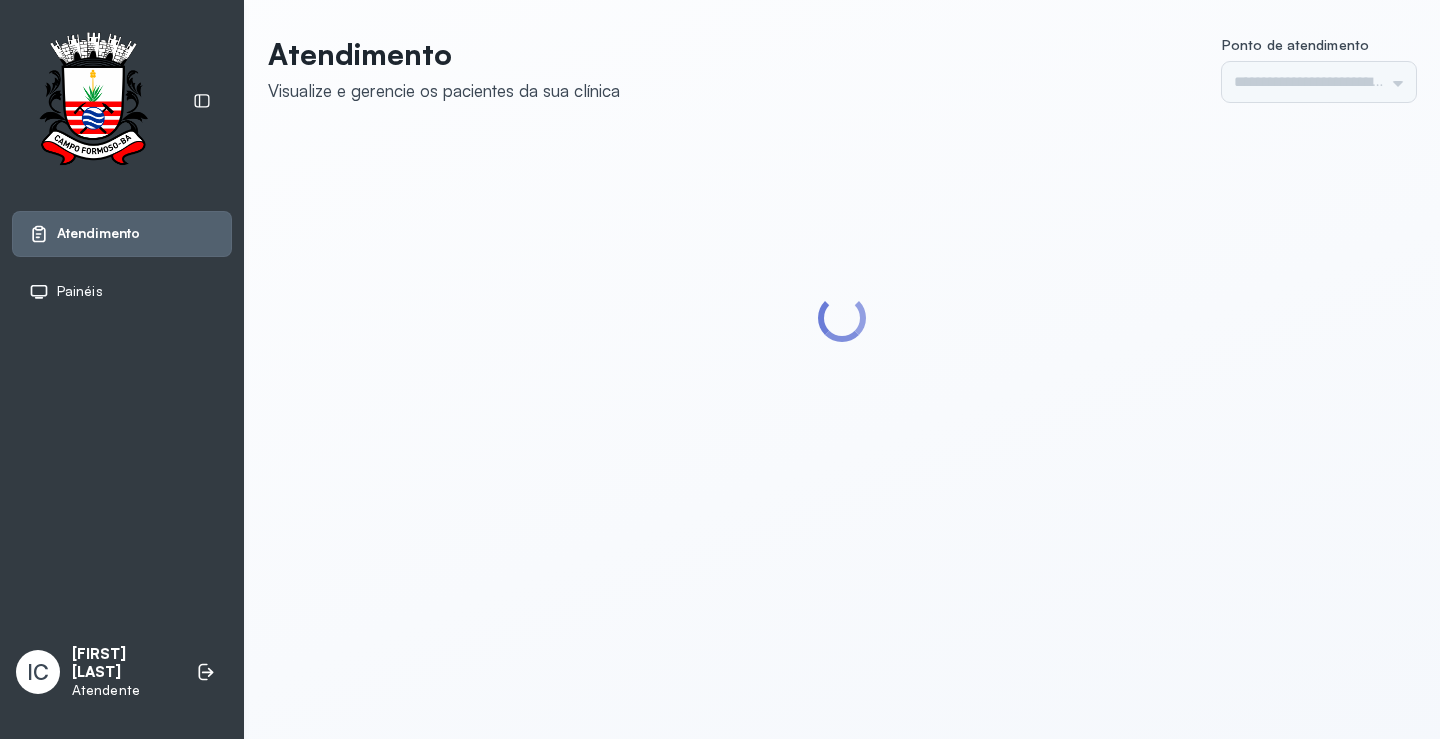 type on "*********" 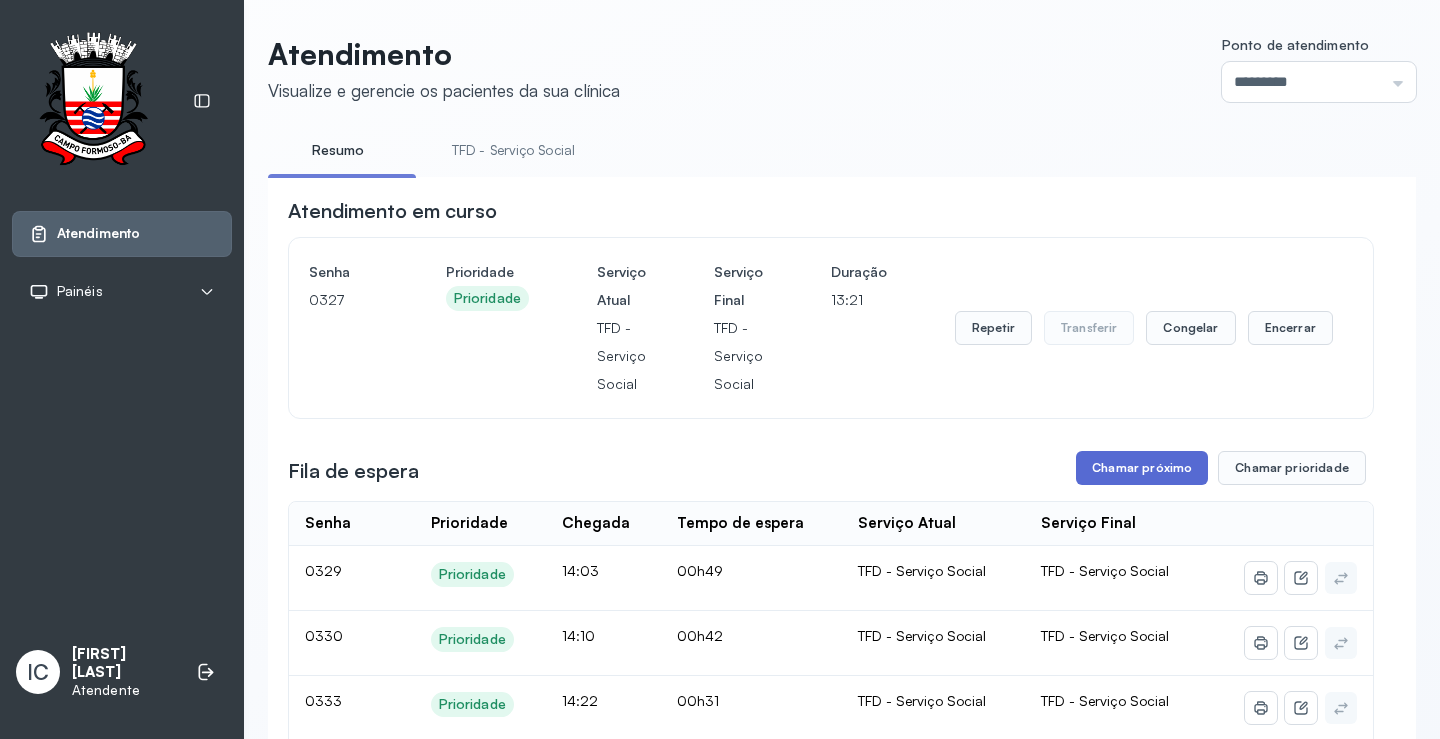 click on "Chamar próximo" at bounding box center (1142, 468) 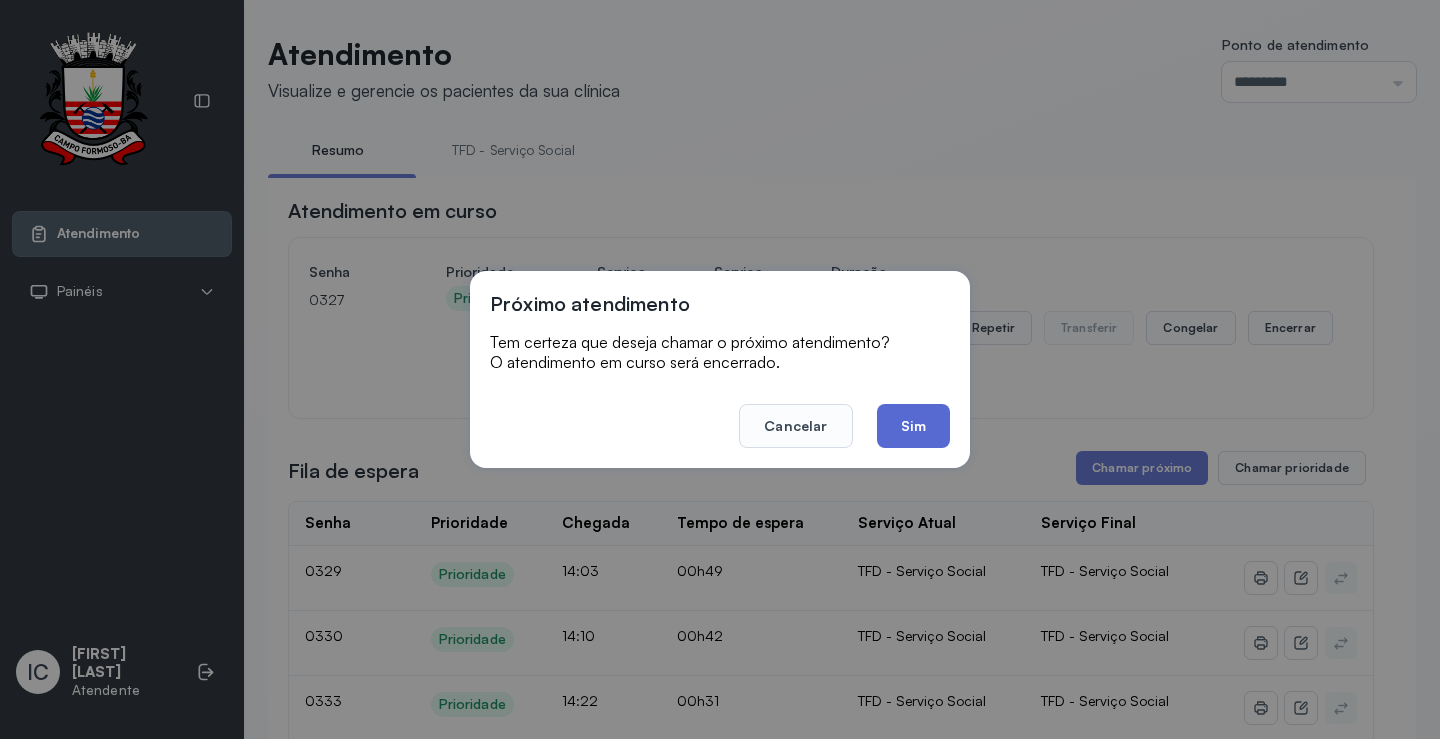click on "Sim" 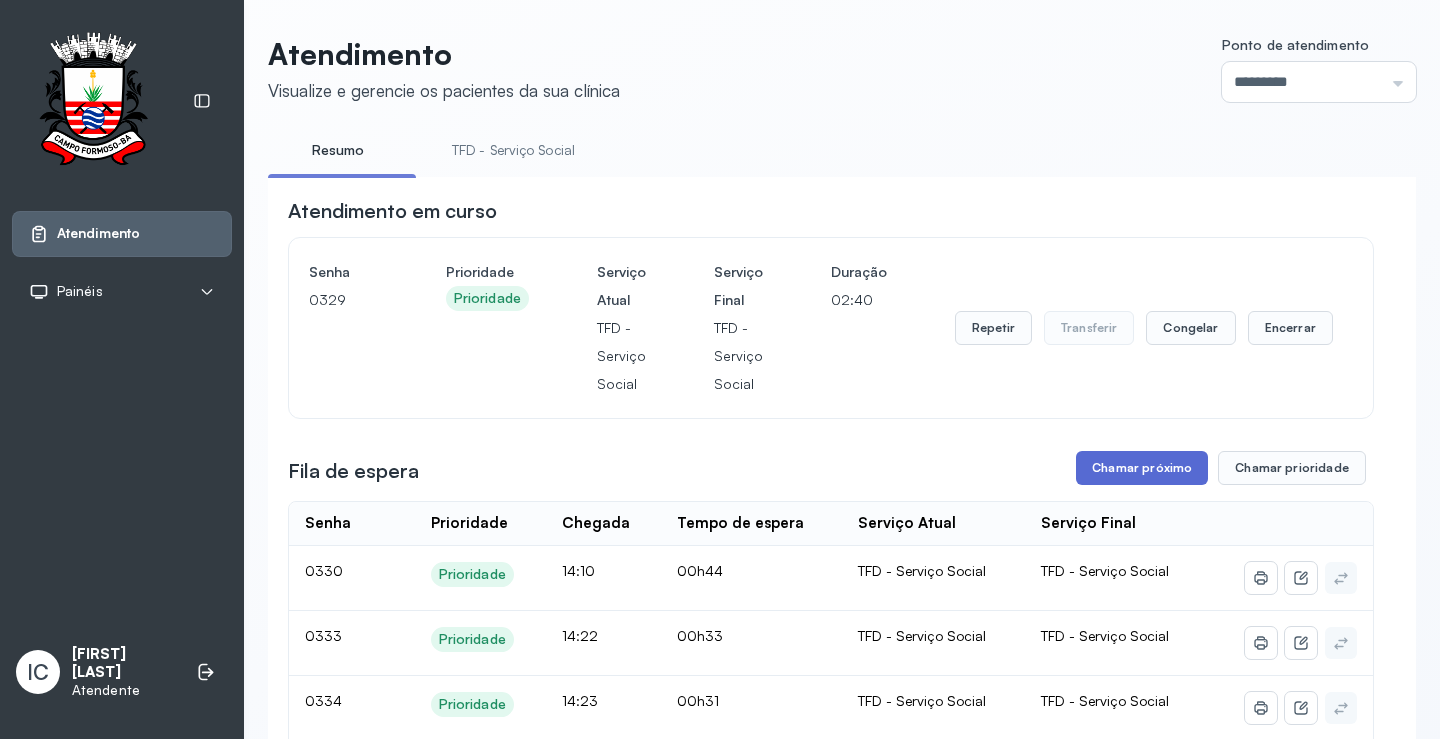 click on "Chamar próximo" at bounding box center [1142, 468] 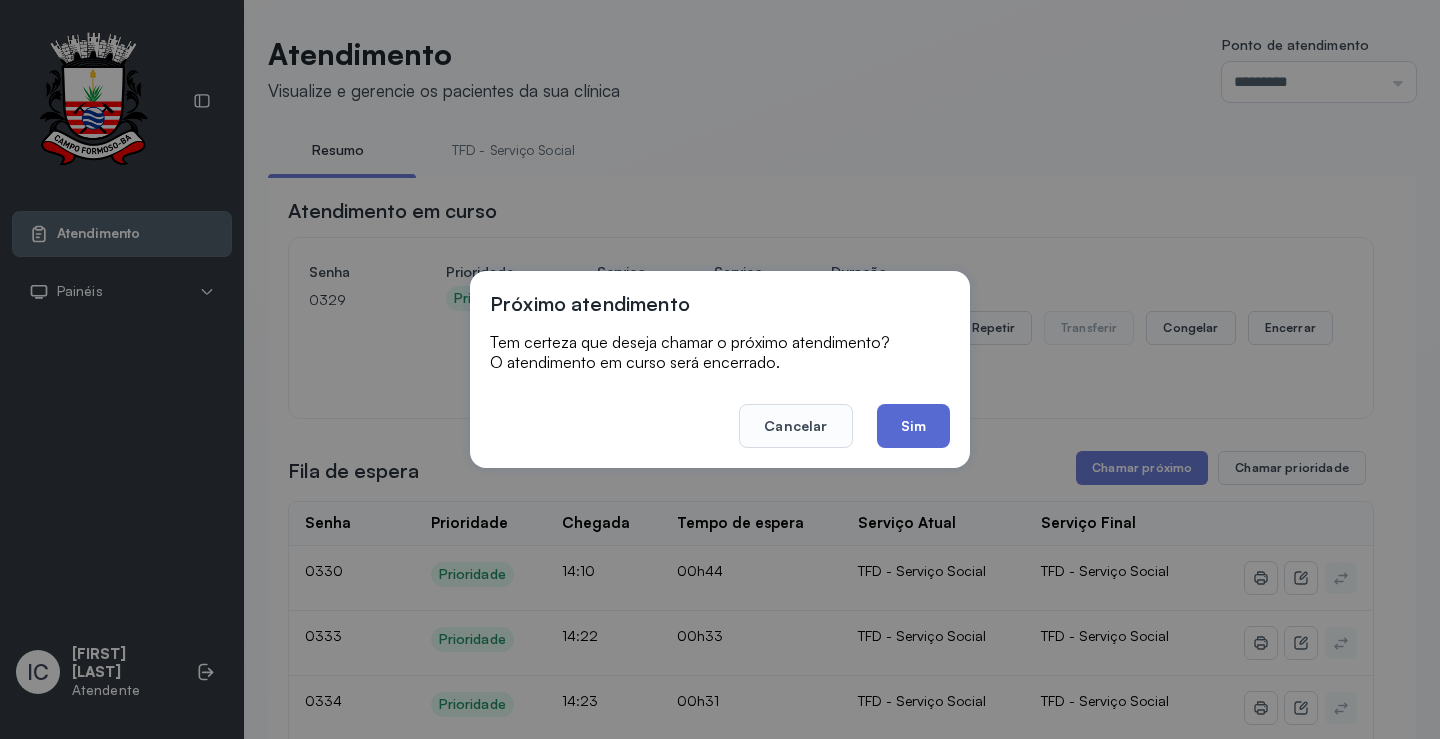click on "Sim" 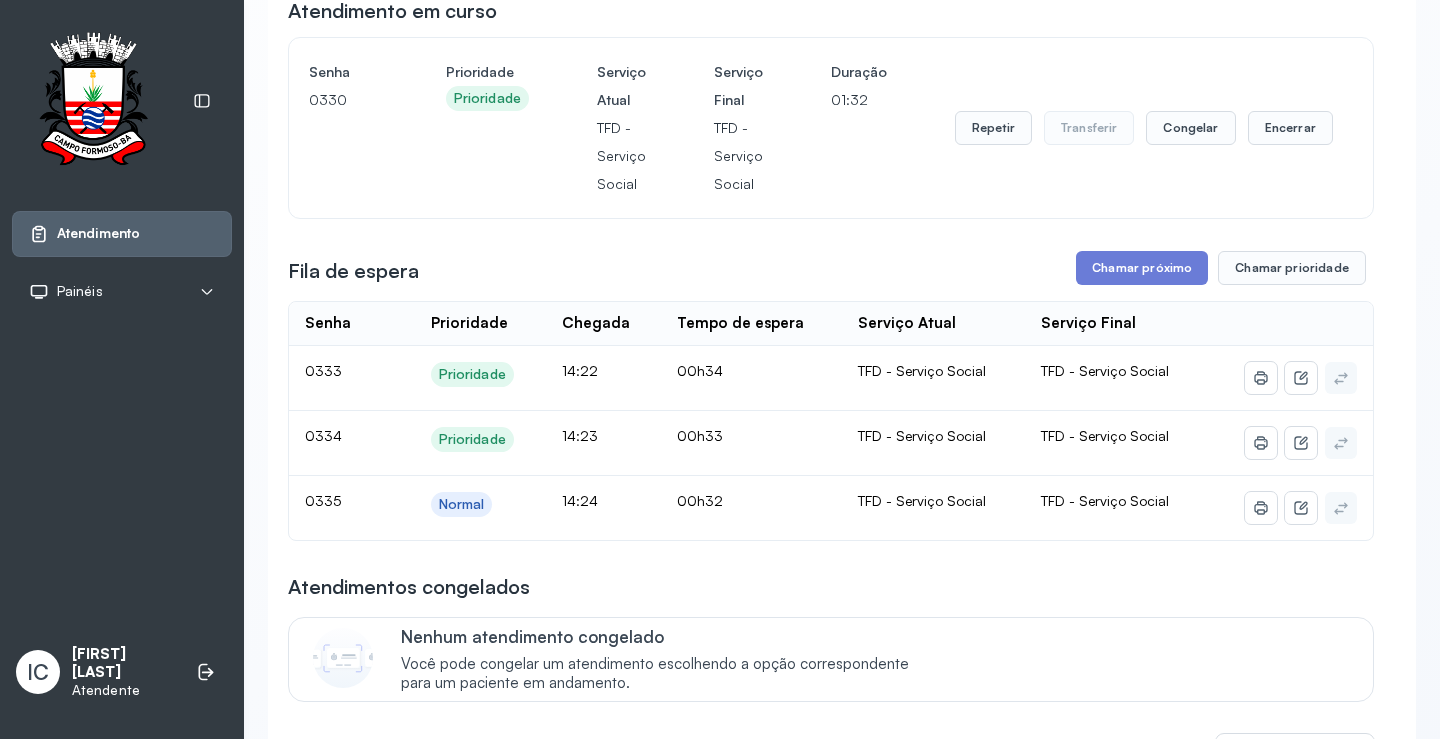 scroll, scrollTop: 100, scrollLeft: 0, axis: vertical 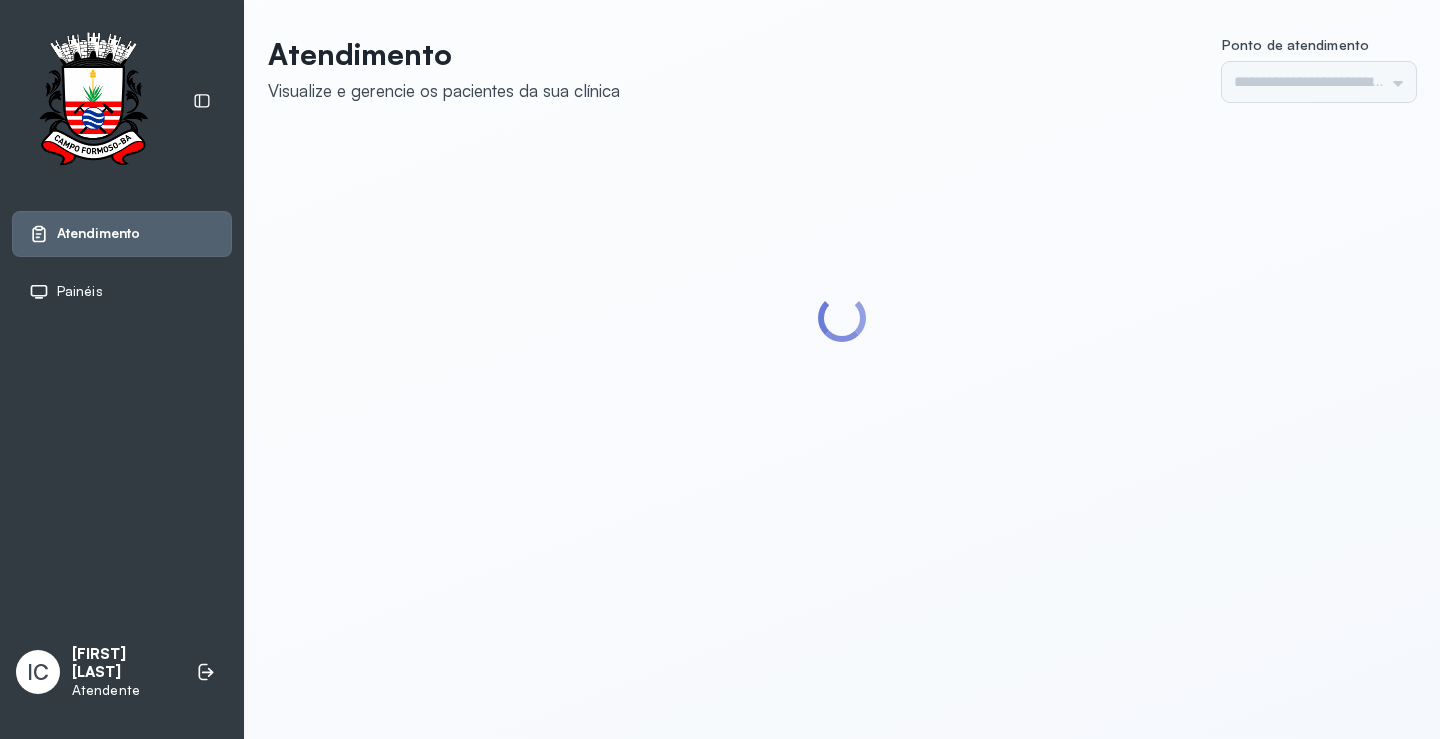 type on "*********" 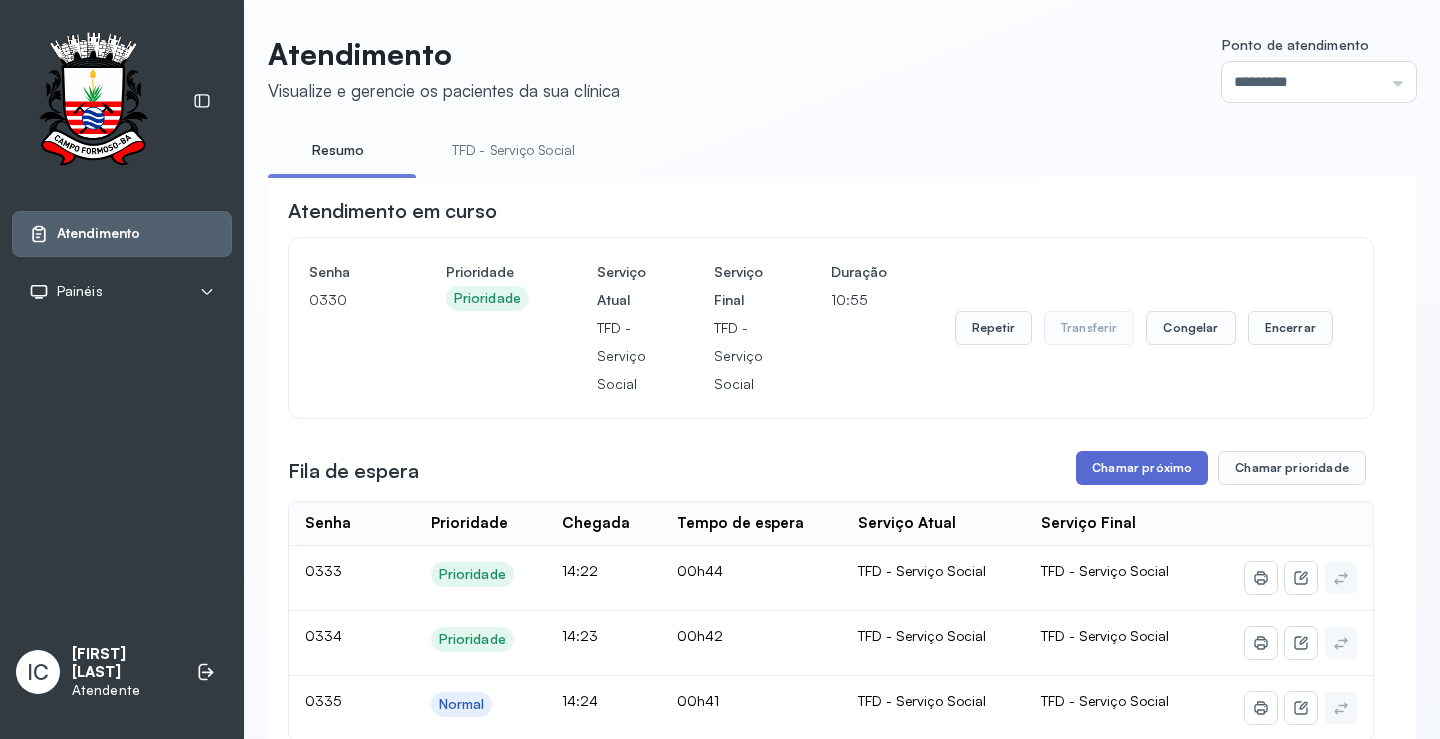 click on "Chamar próximo" at bounding box center (1142, 468) 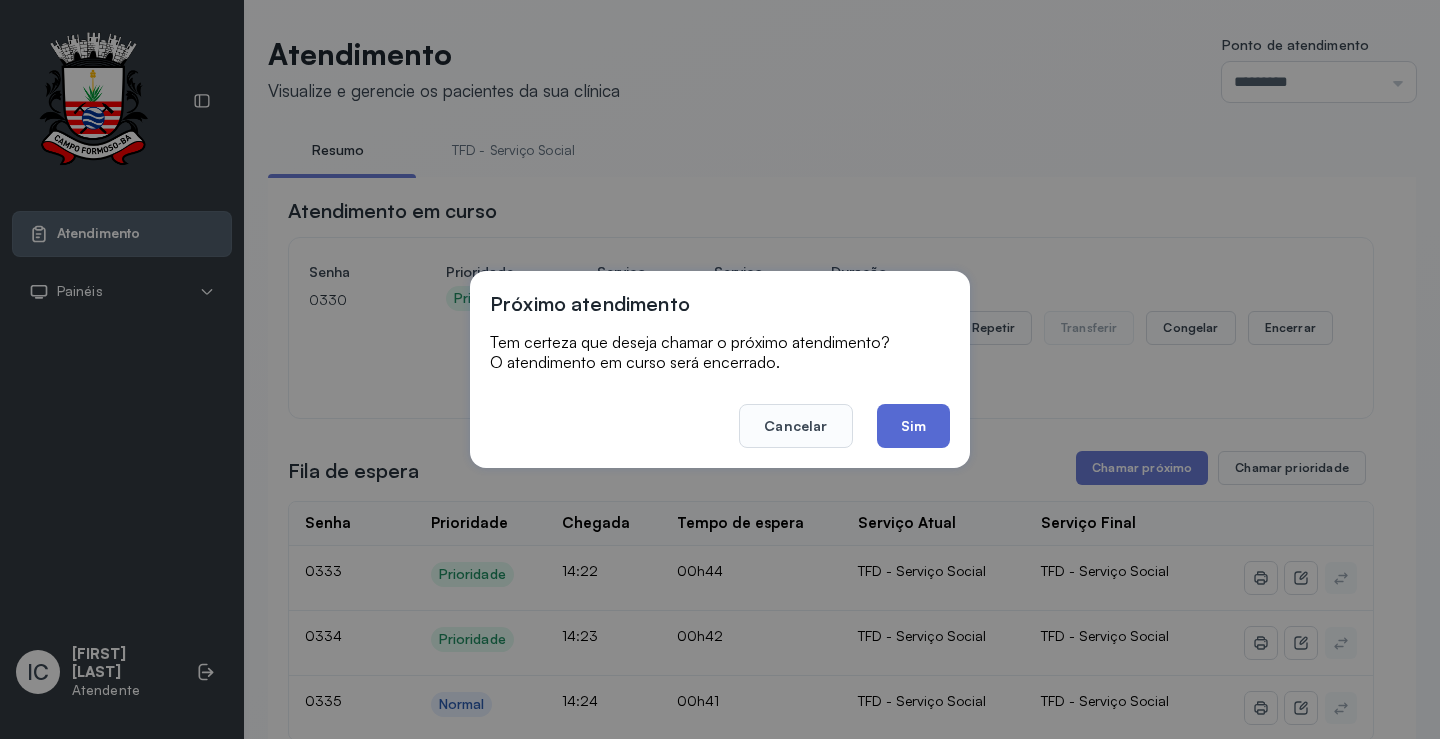 click on "Sim" 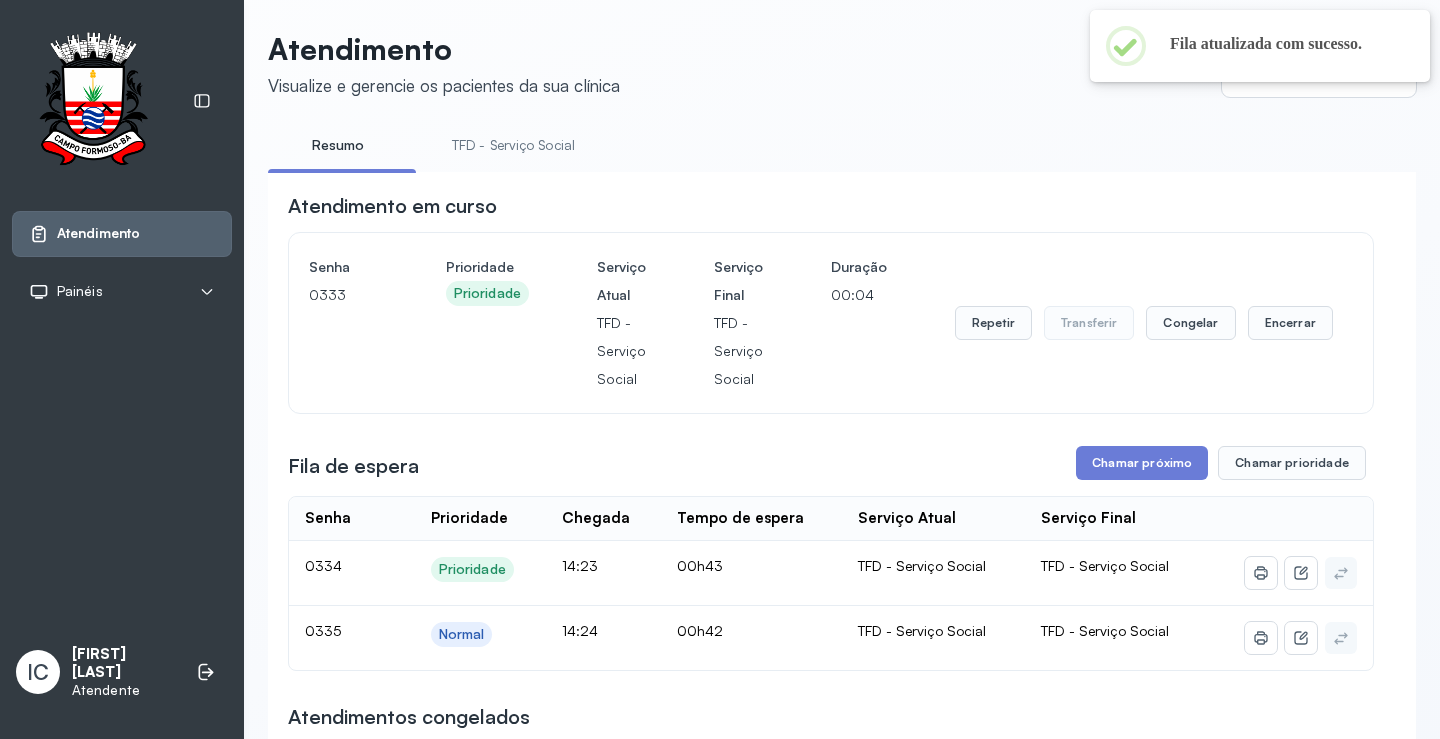 scroll, scrollTop: 0, scrollLeft: 0, axis: both 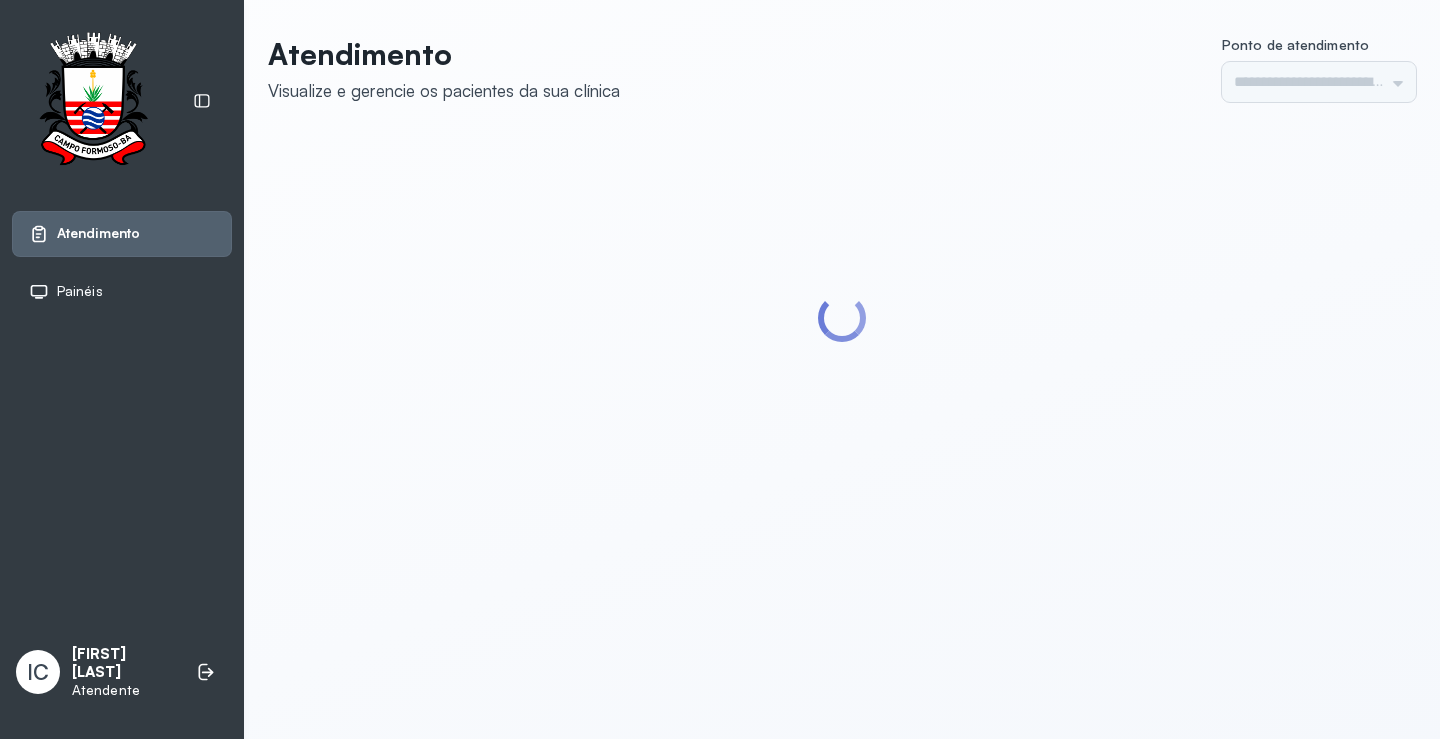 type on "*********" 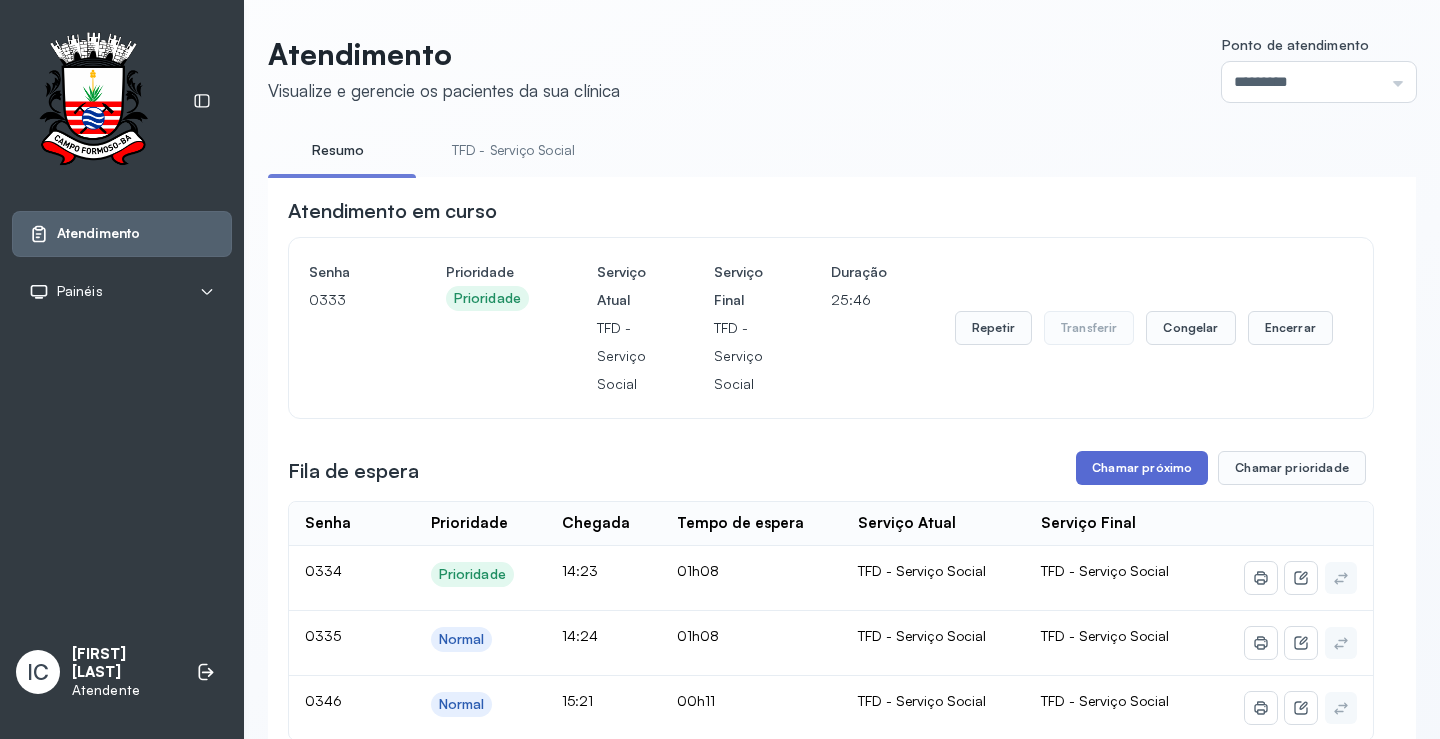 click on "Chamar próximo" at bounding box center (1142, 468) 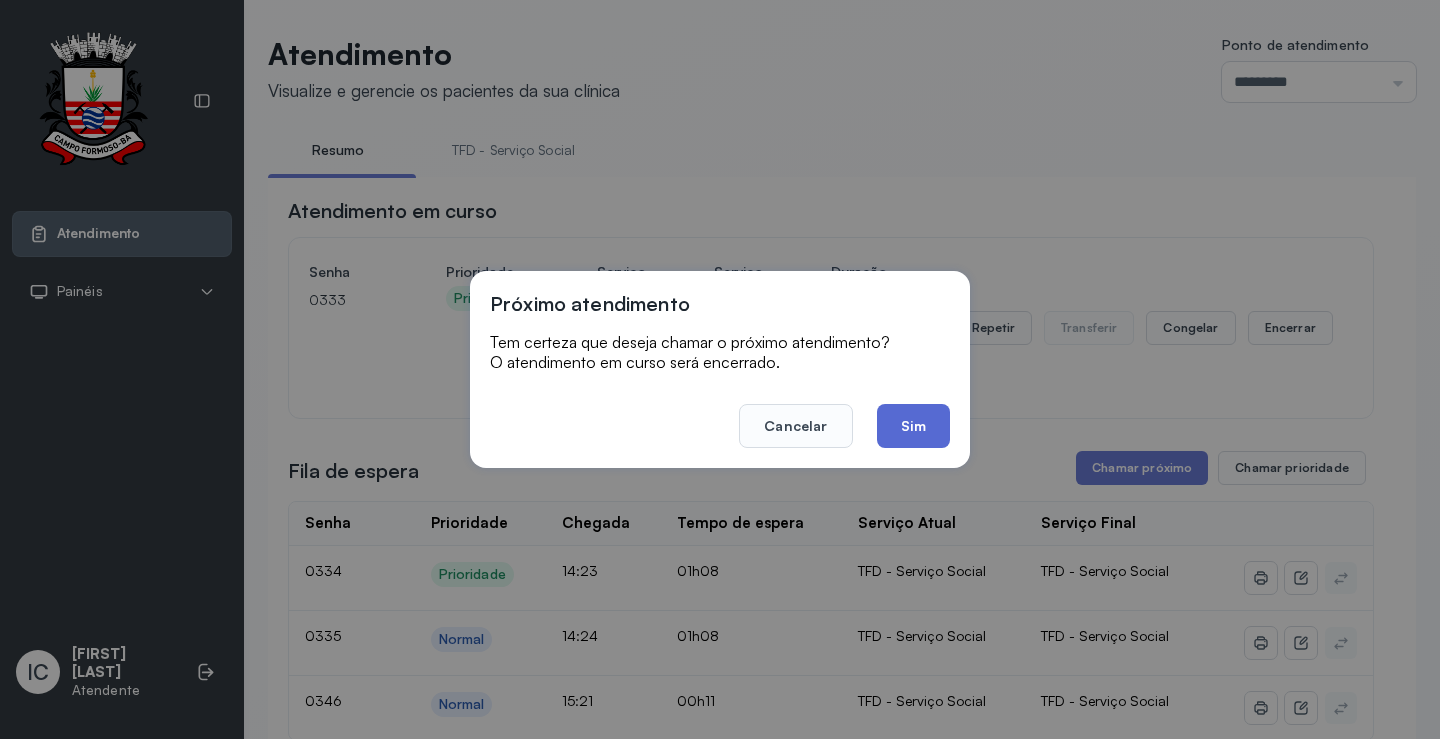 click on "Sim" 